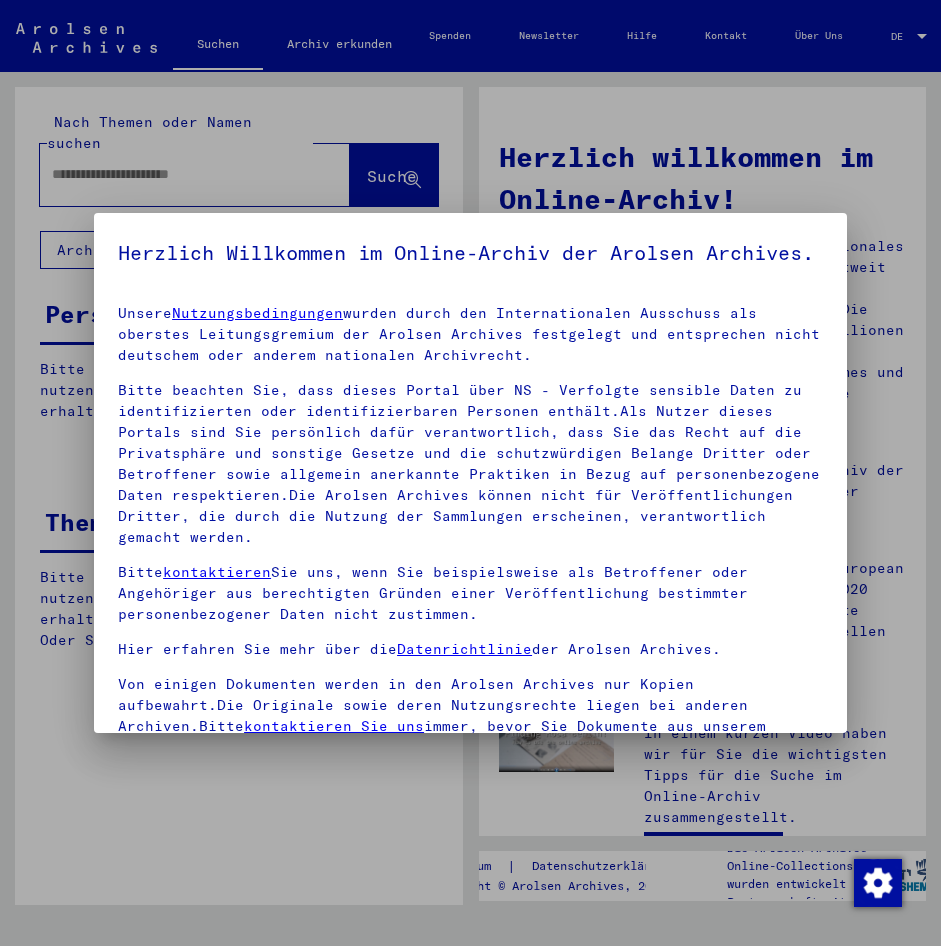 scroll, scrollTop: 0, scrollLeft: 0, axis: both 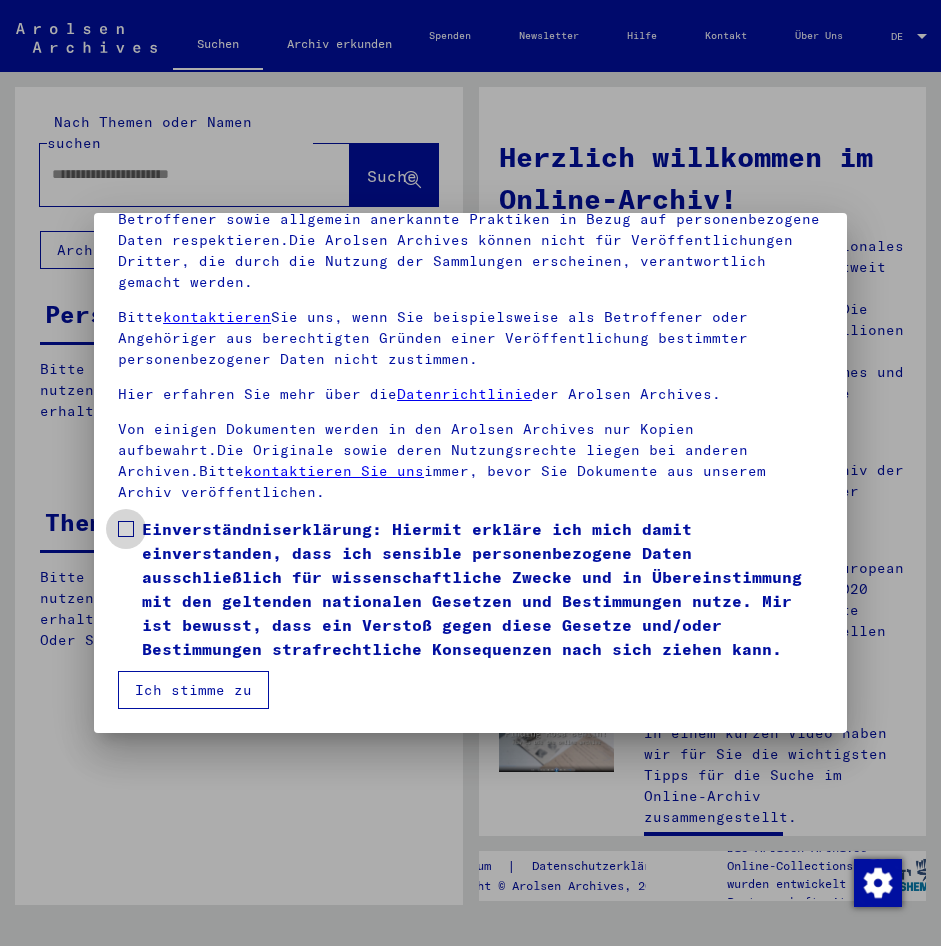 click at bounding box center [126, 529] 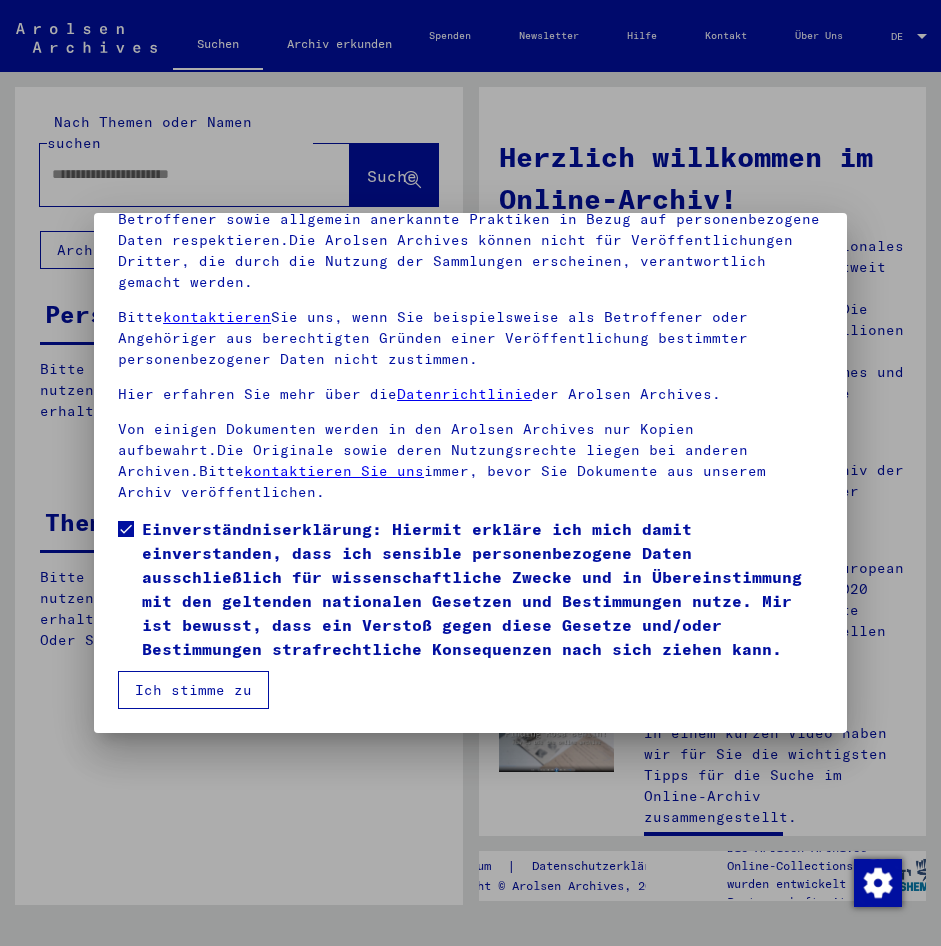 click on "Ich stimme zu" at bounding box center (193, 690) 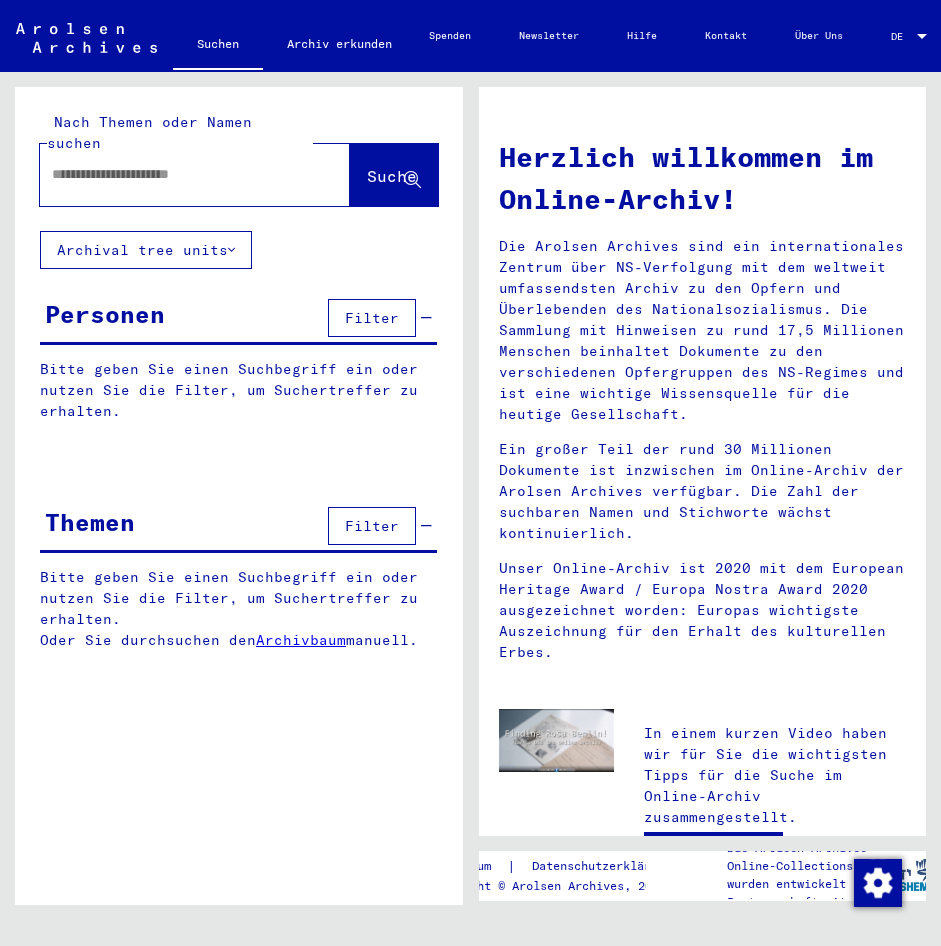 click at bounding box center (171, 174) 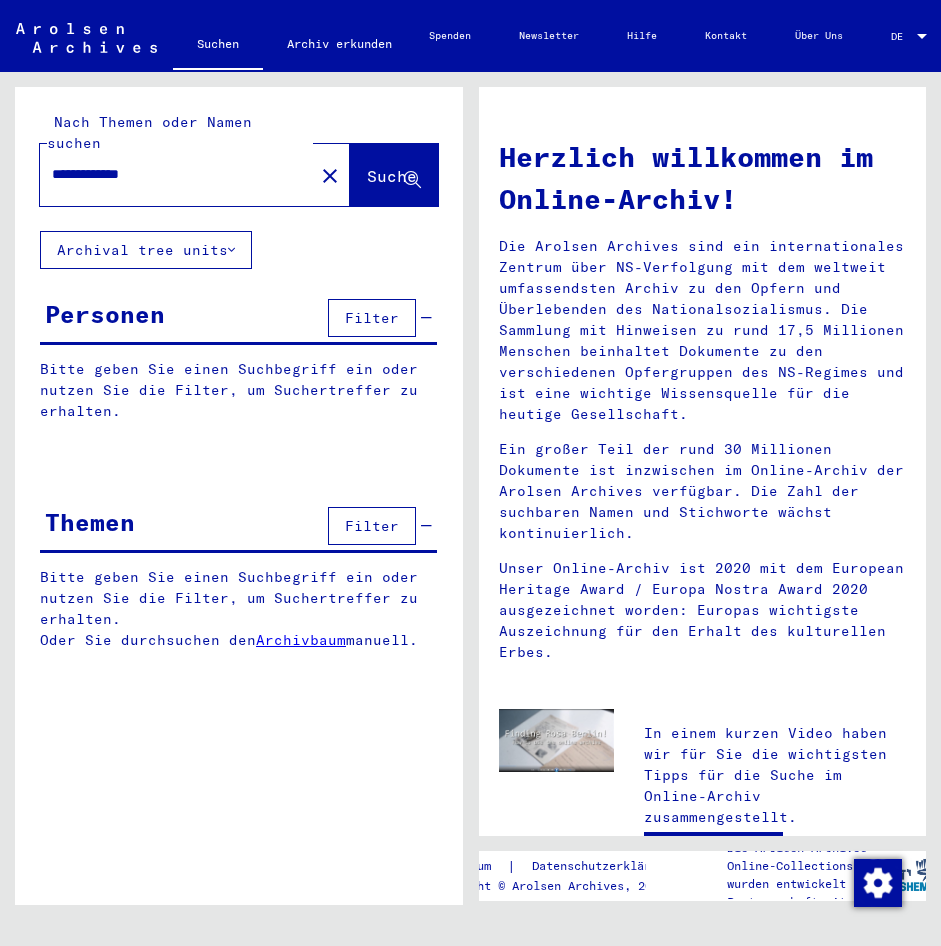 type on "**********" 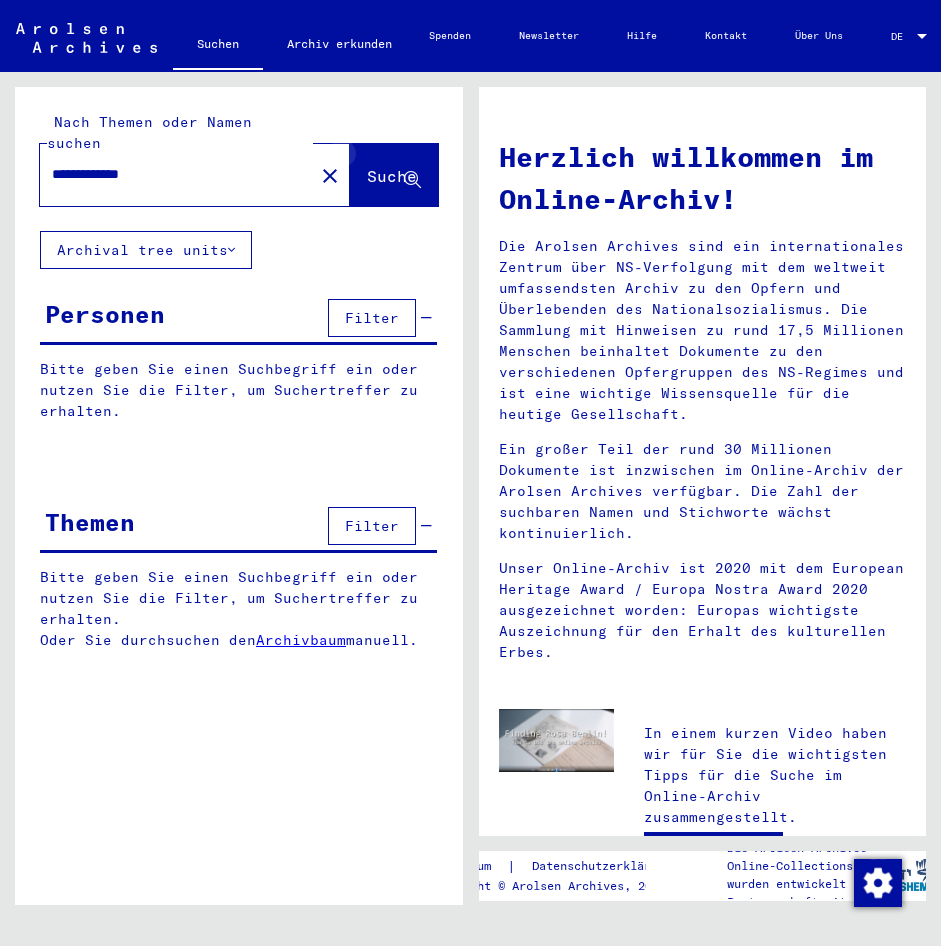 click 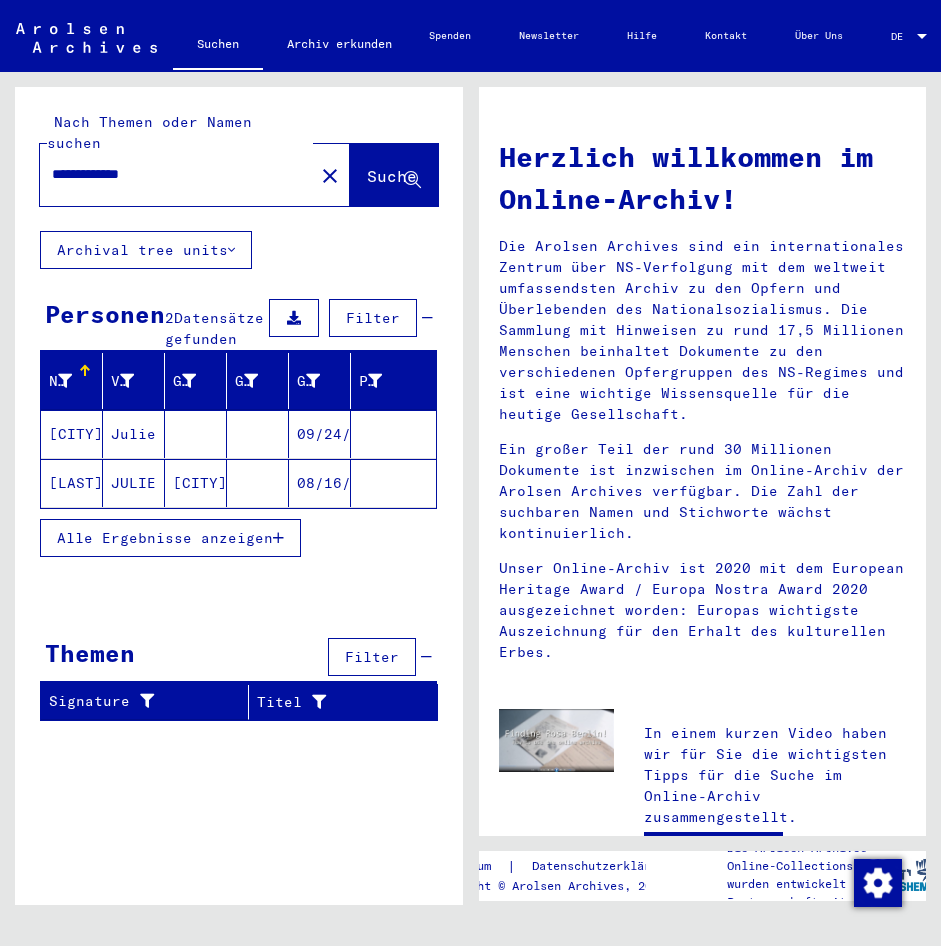 click on "[CITY]" at bounding box center [72, 483] 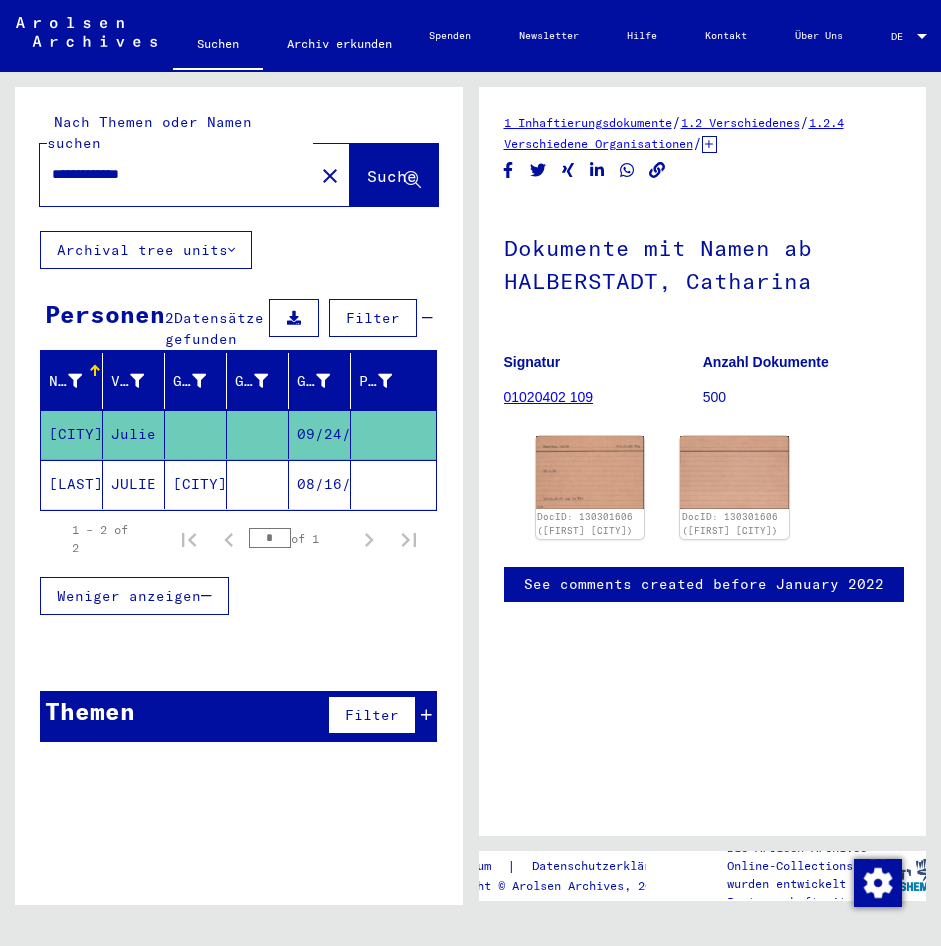 scroll, scrollTop: 0, scrollLeft: 0, axis: both 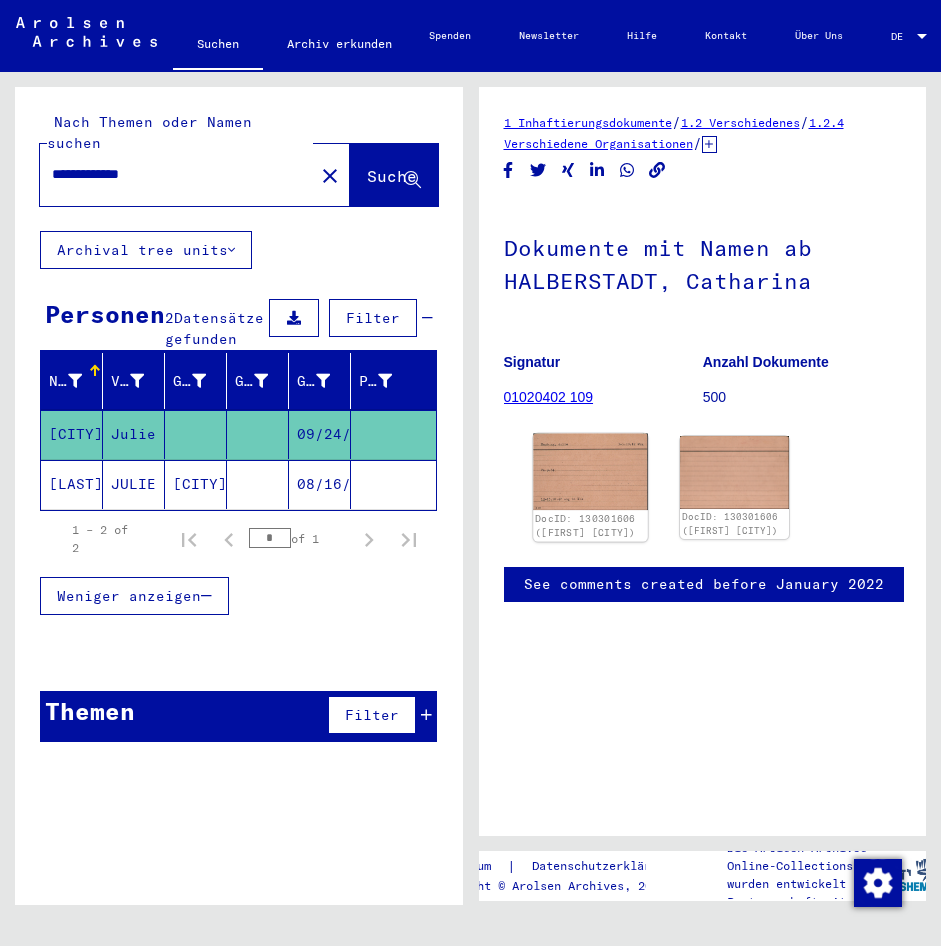 click 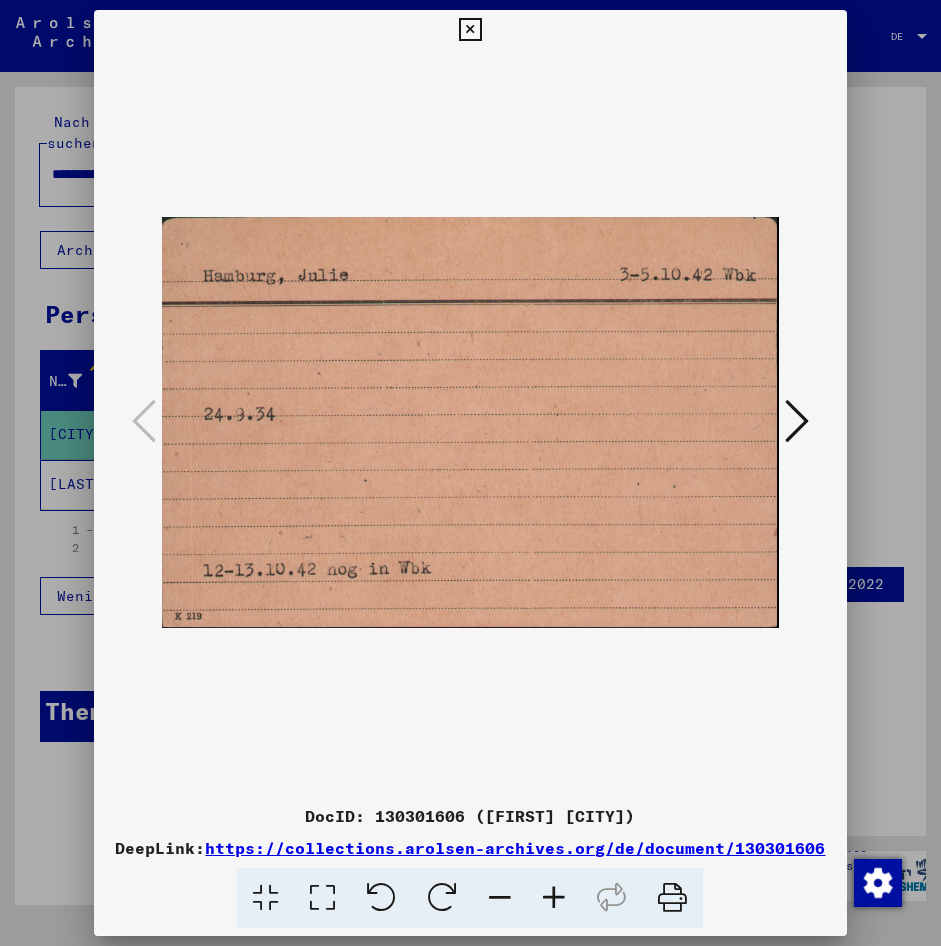 click at bounding box center [470, 30] 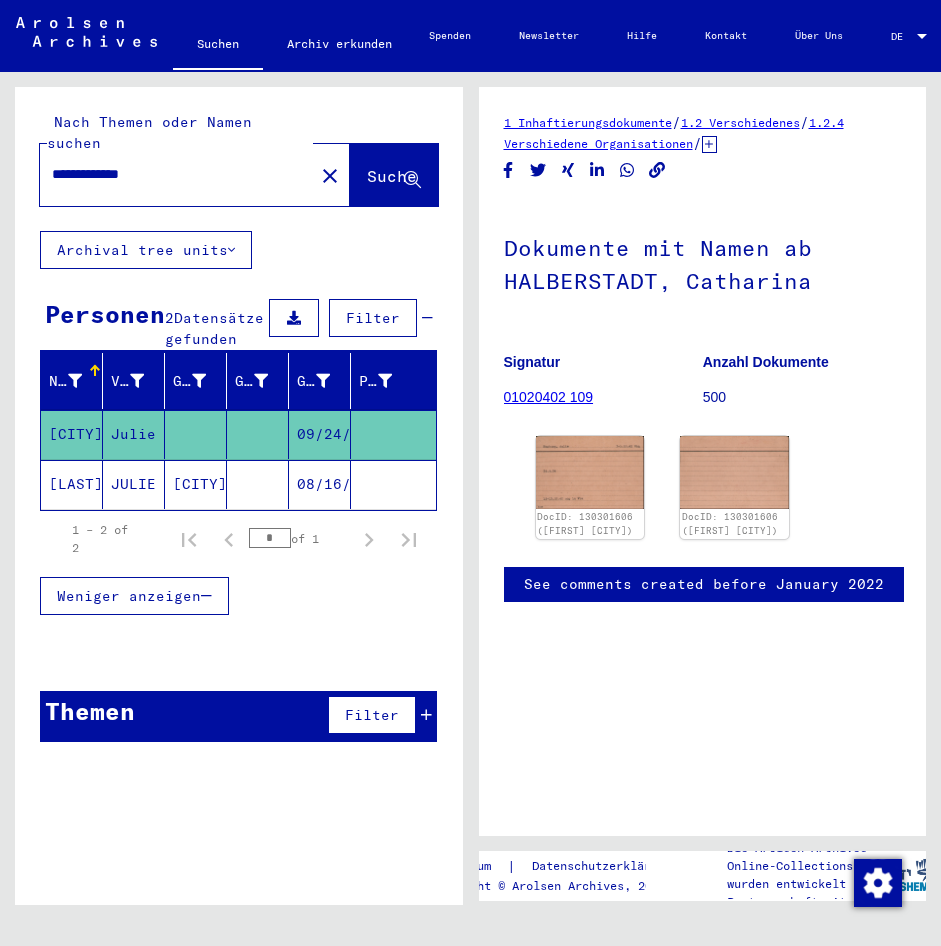 click on "[LAST]" 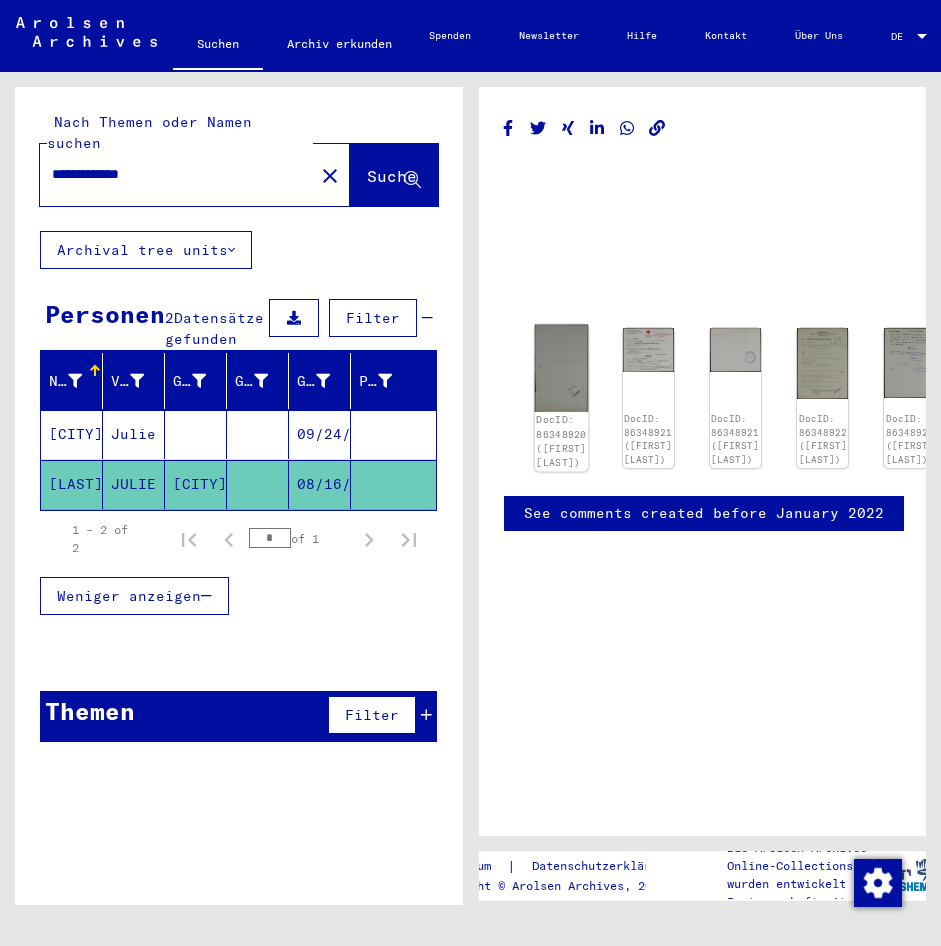 click 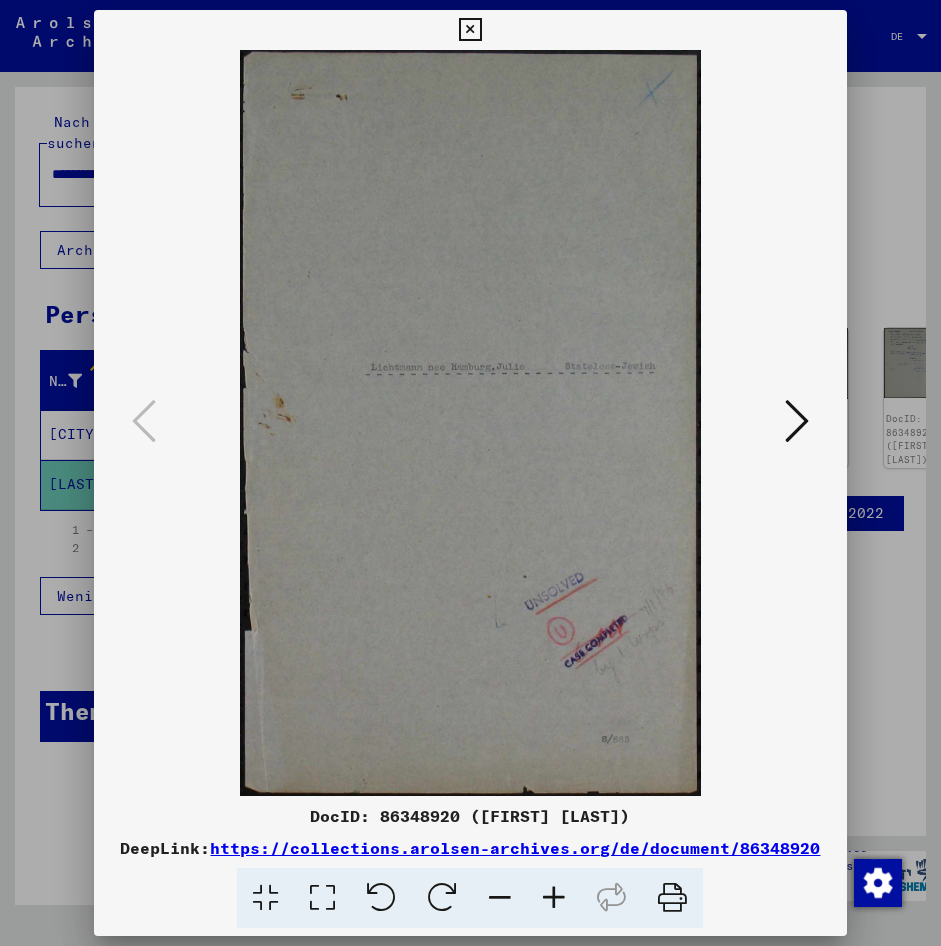 click at bounding box center (797, 421) 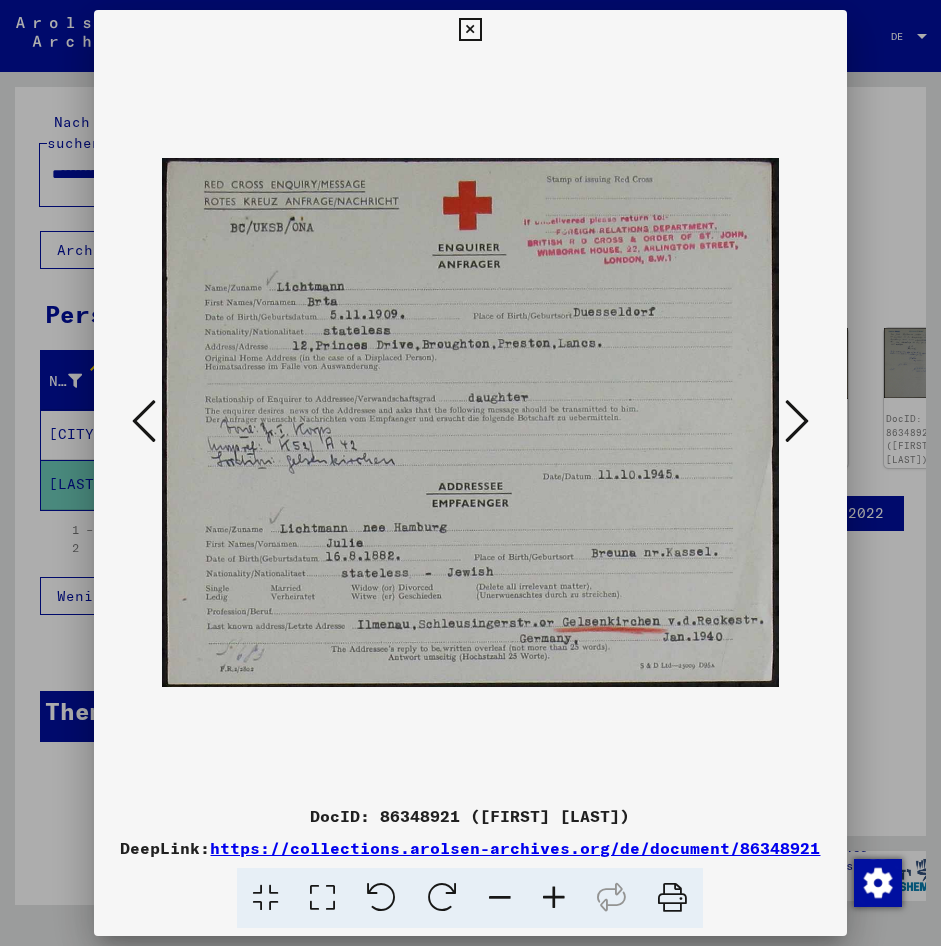 click at bounding box center (470, 423) 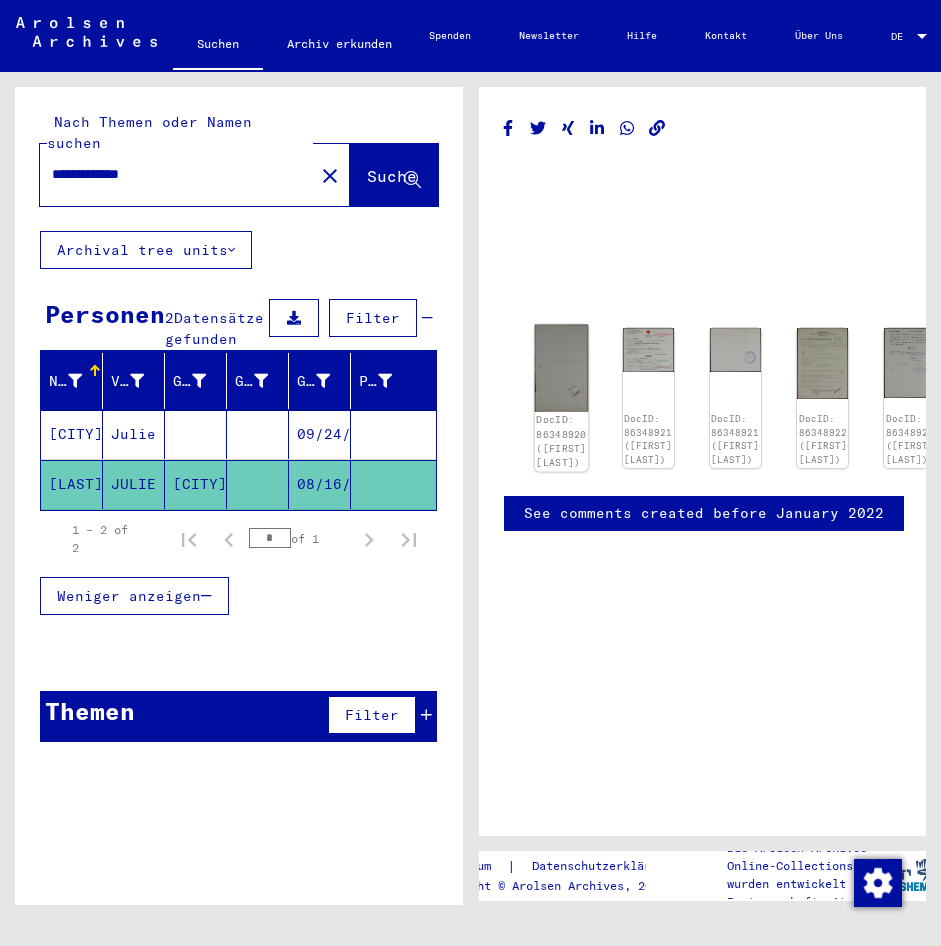 click 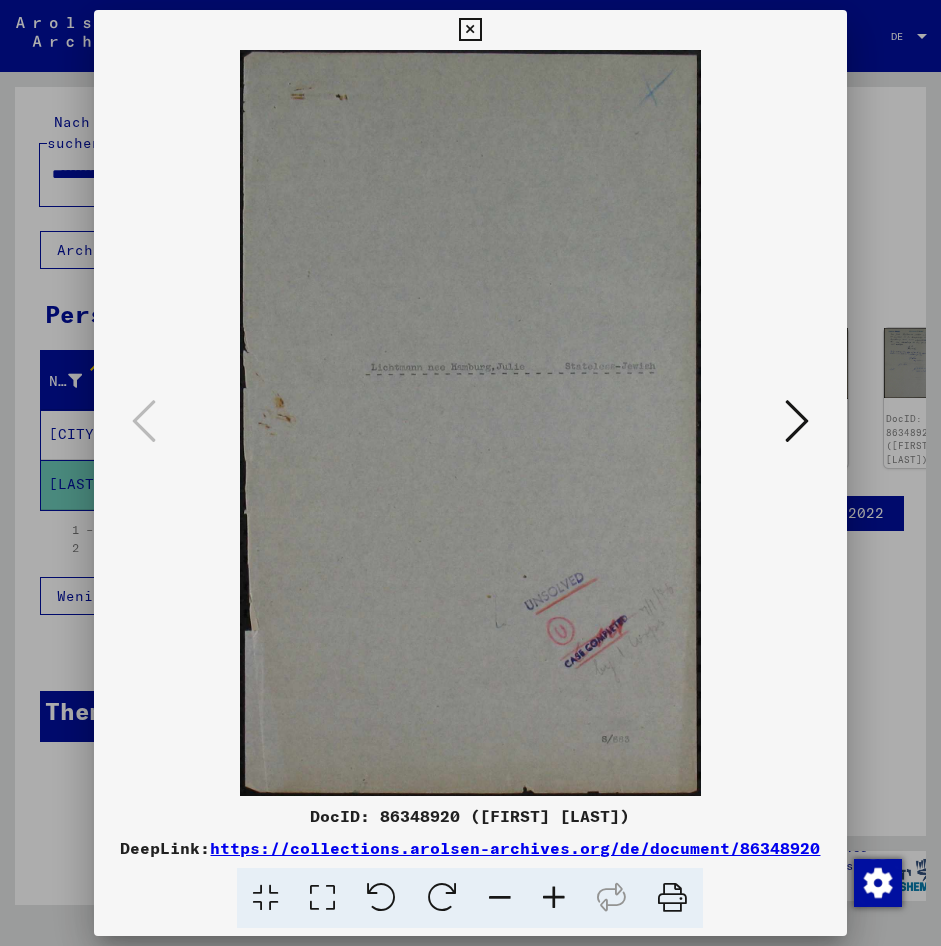 click at bounding box center (470, 423) 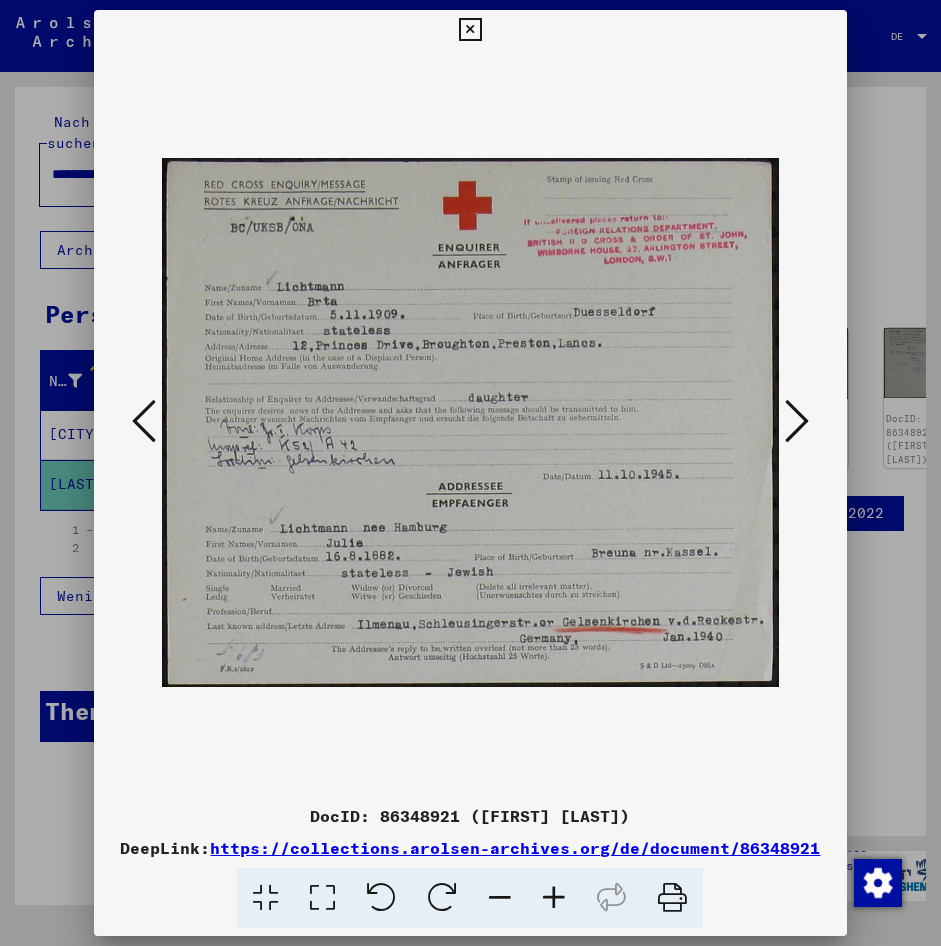 click at bounding box center [470, 30] 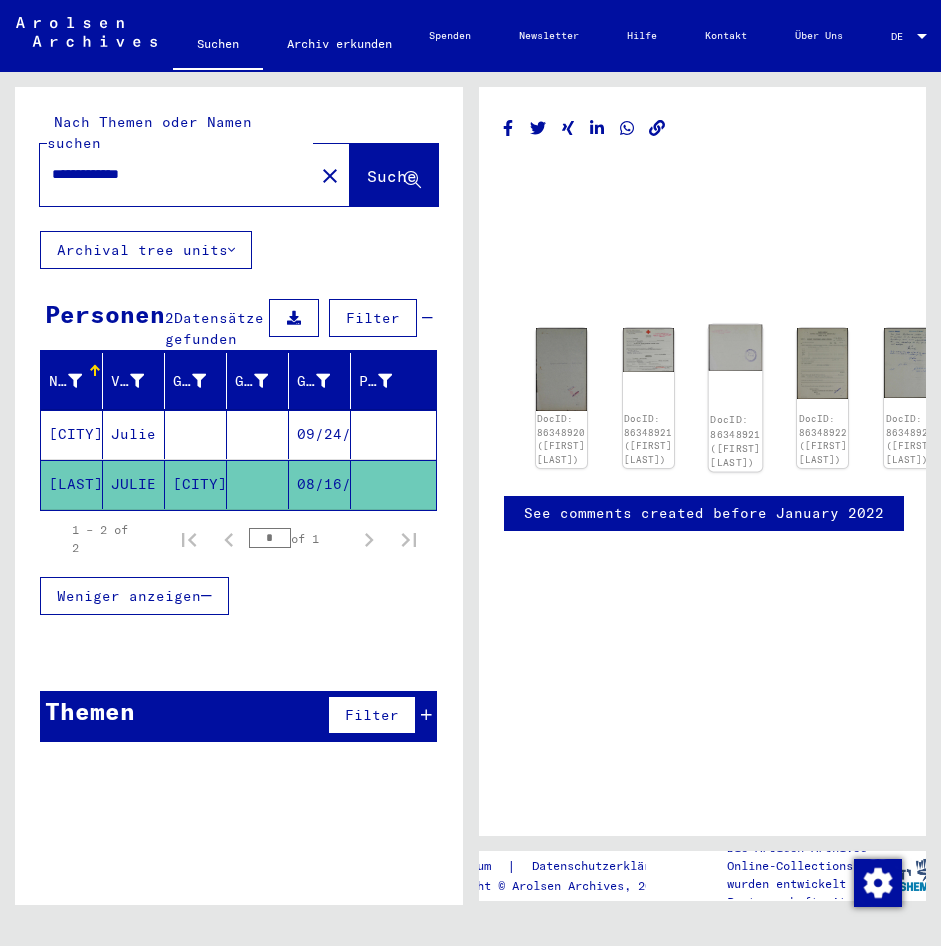 click 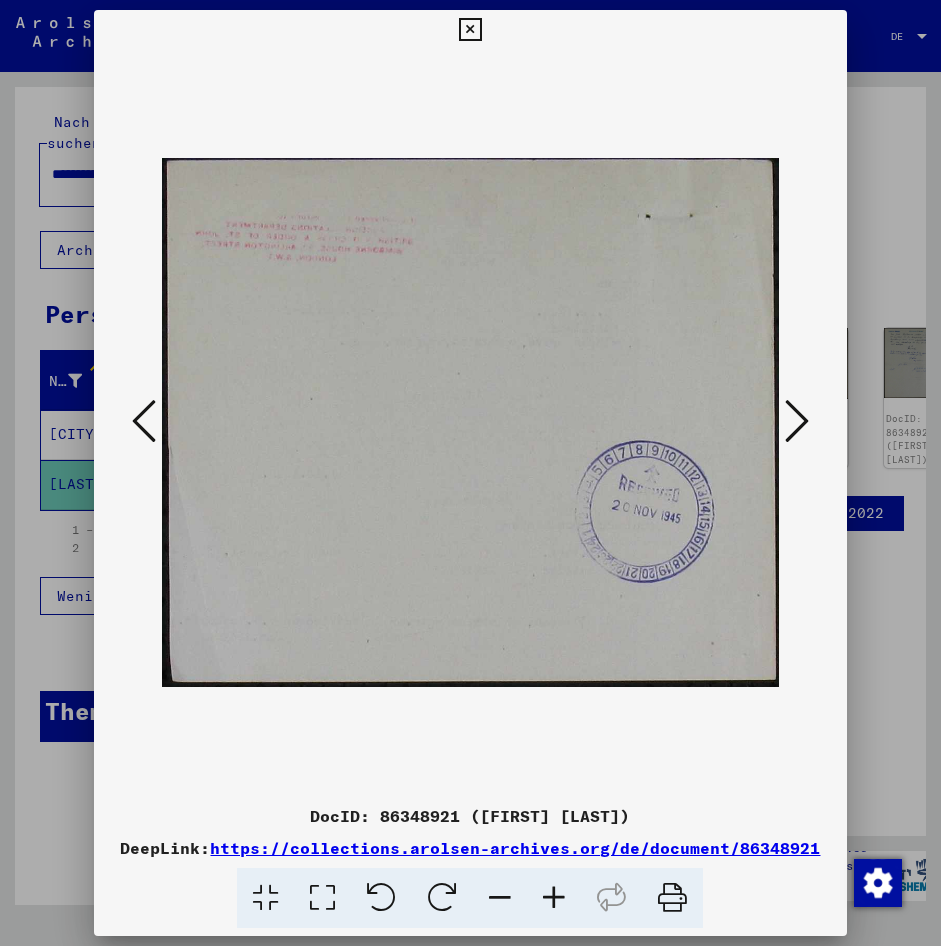 click at bounding box center (470, 423) 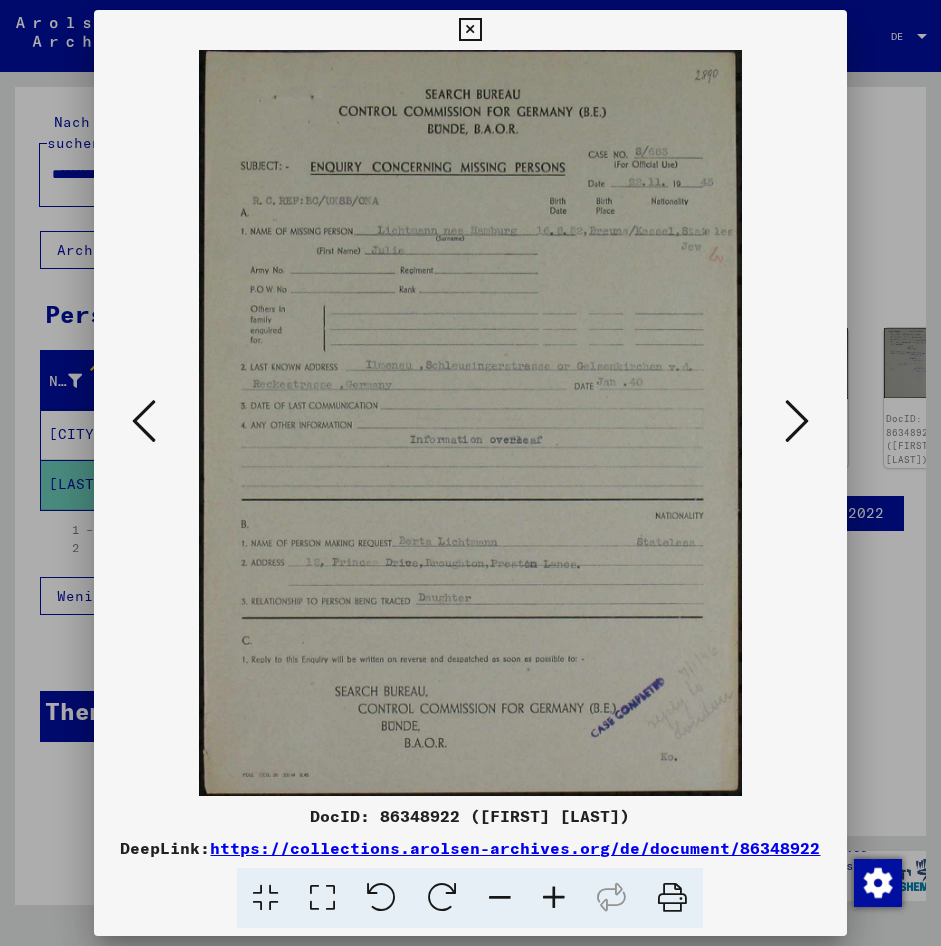 click at bounding box center (470, 30) 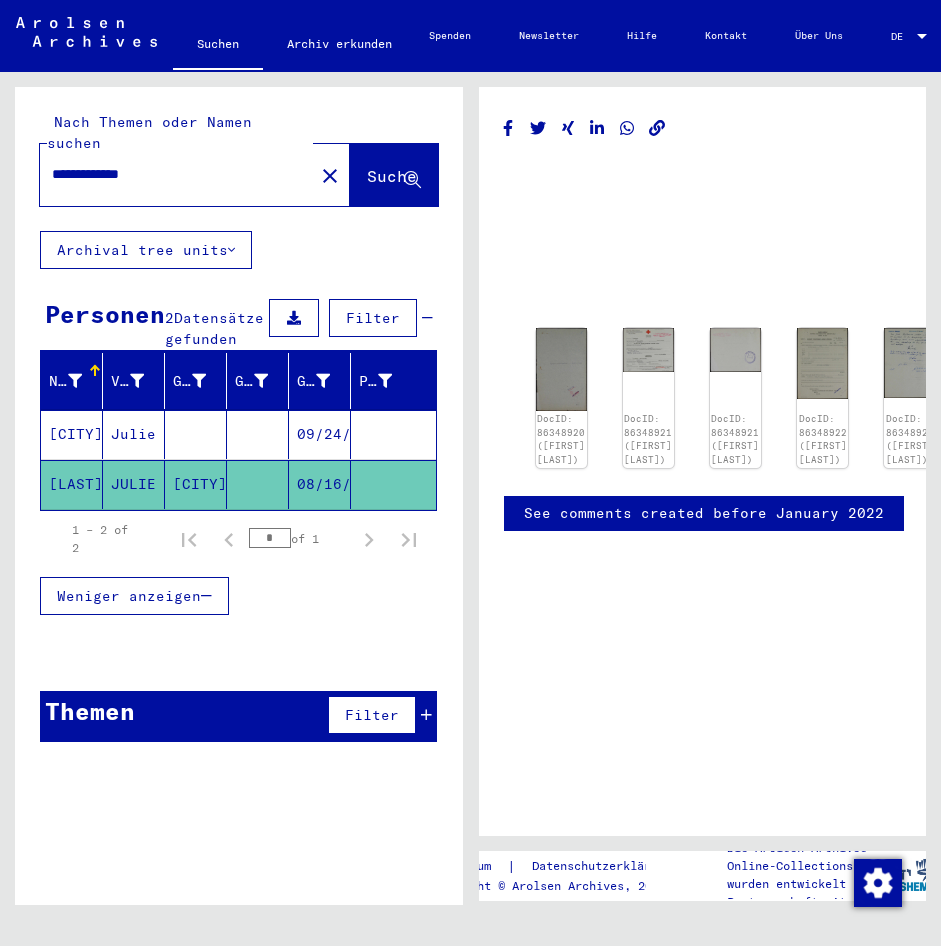 click on "[LAST]" 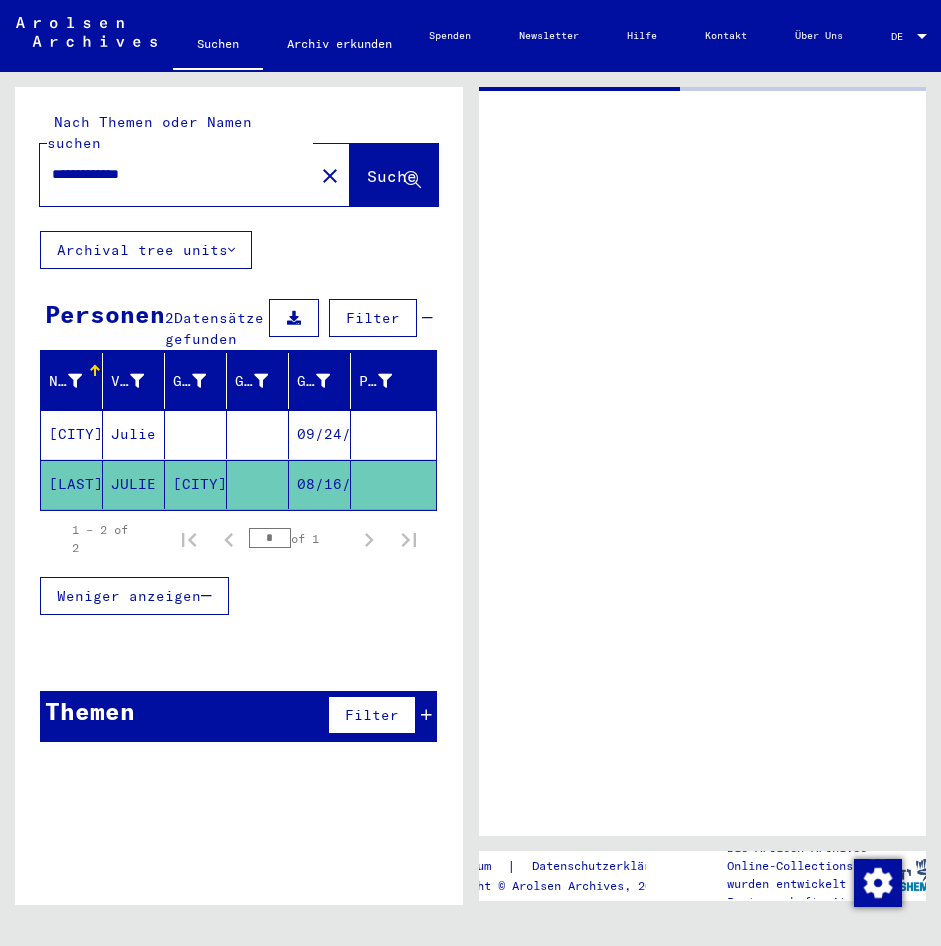 scroll, scrollTop: 0, scrollLeft: 0, axis: both 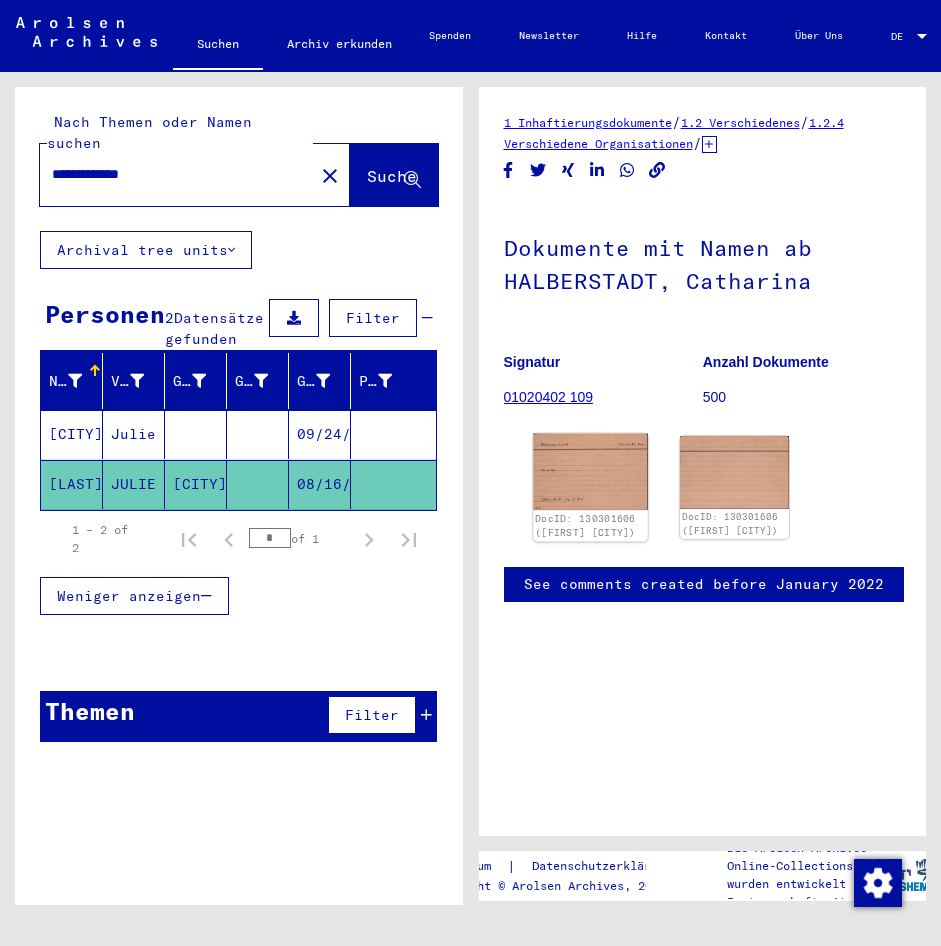 click 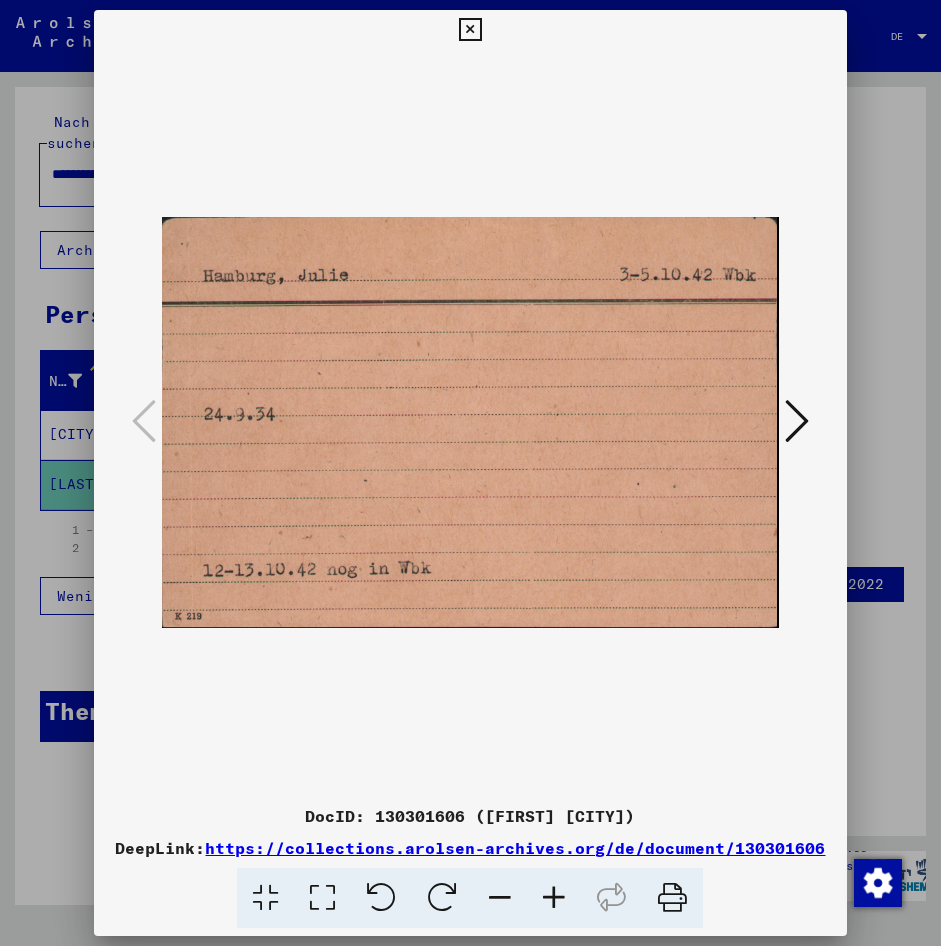 click at bounding box center (470, 30) 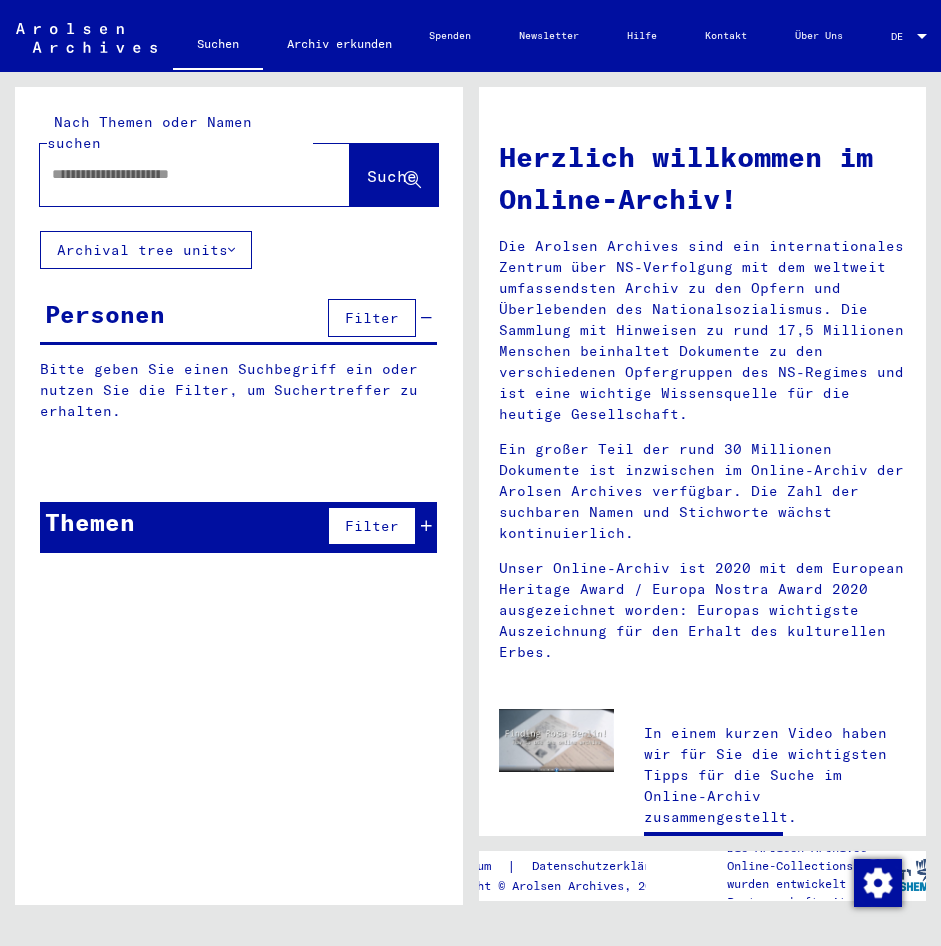 click at bounding box center [171, 174] 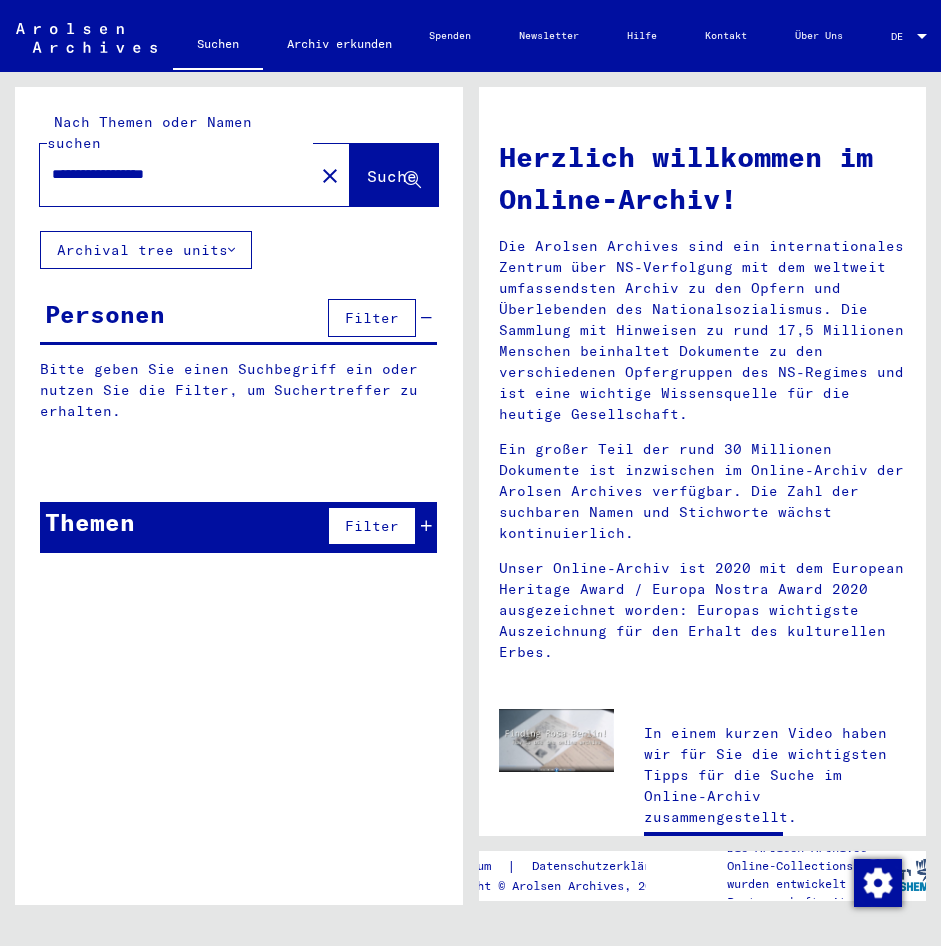 type on "**********" 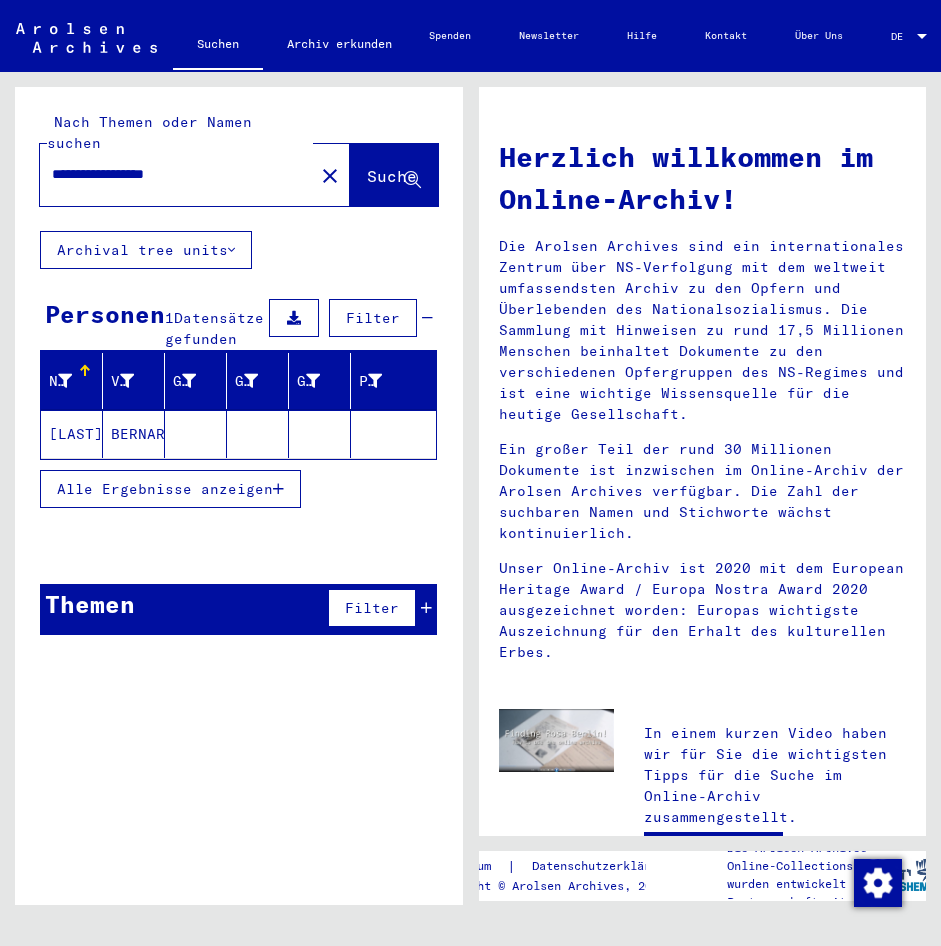 click on "[LAST]" 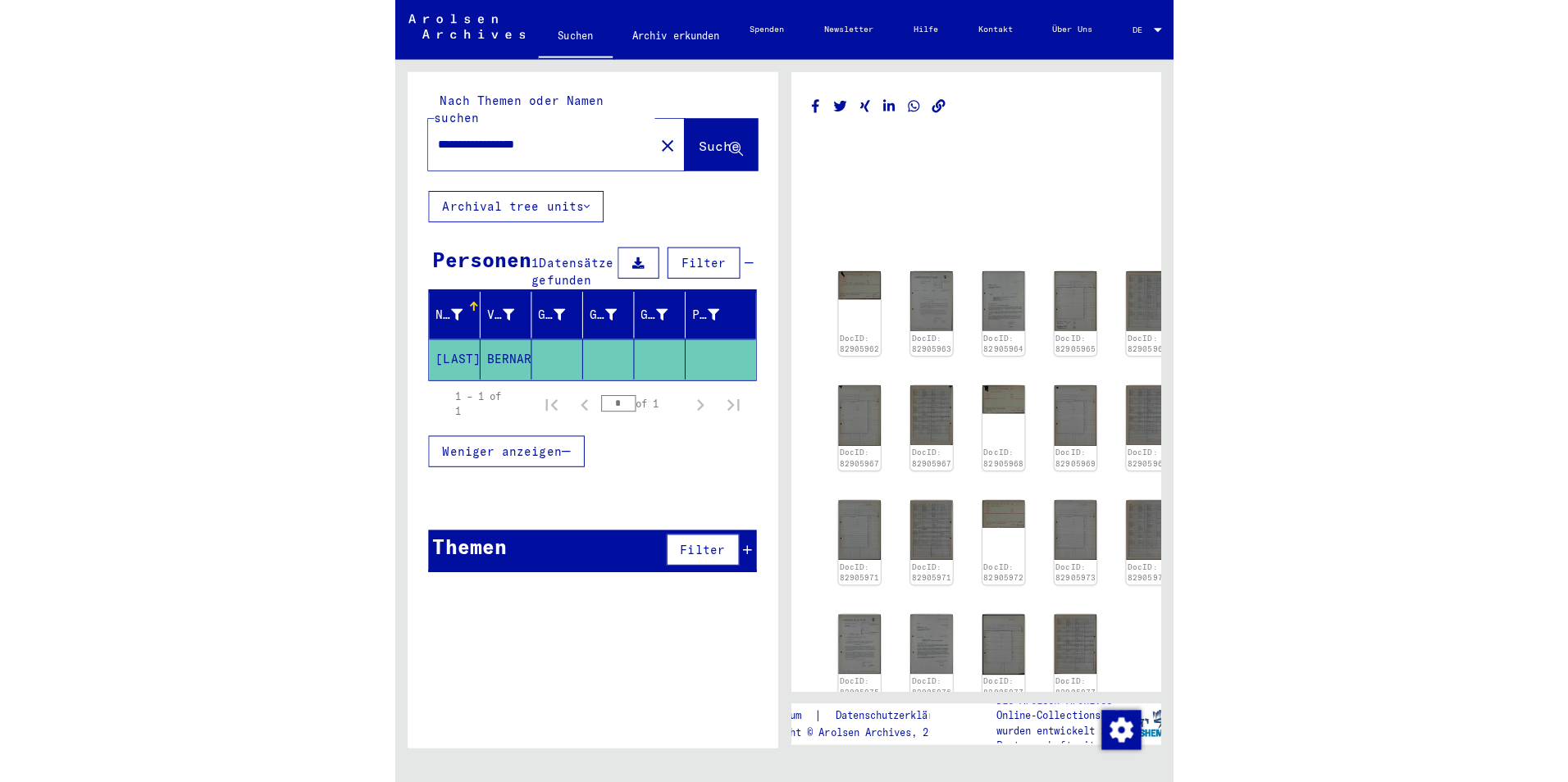 scroll, scrollTop: 0, scrollLeft: 0, axis: both 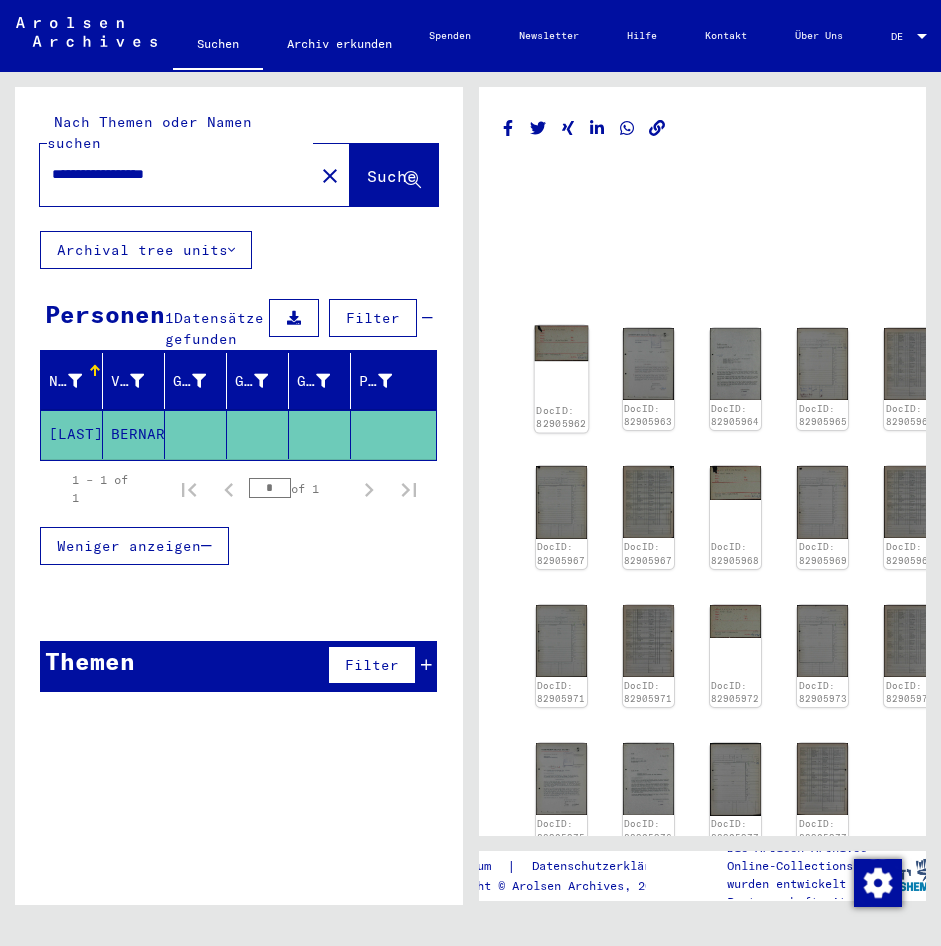 click 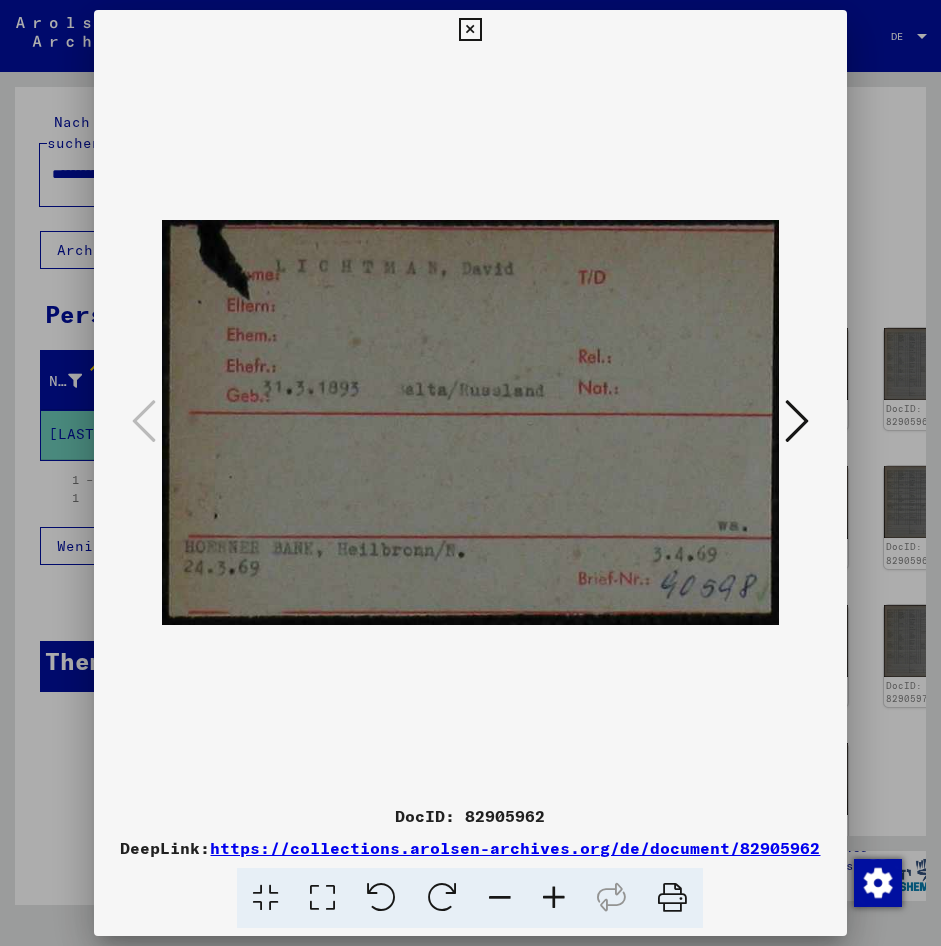click at bounding box center (797, 421) 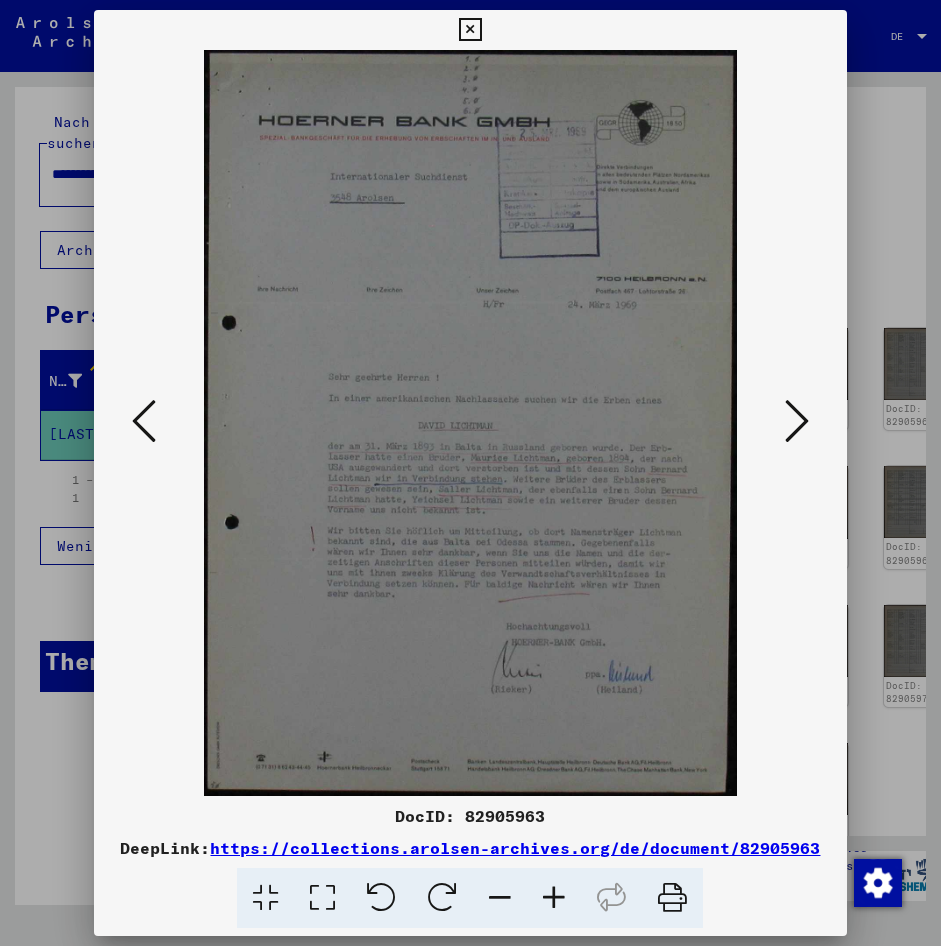 click at bounding box center [470, 423] 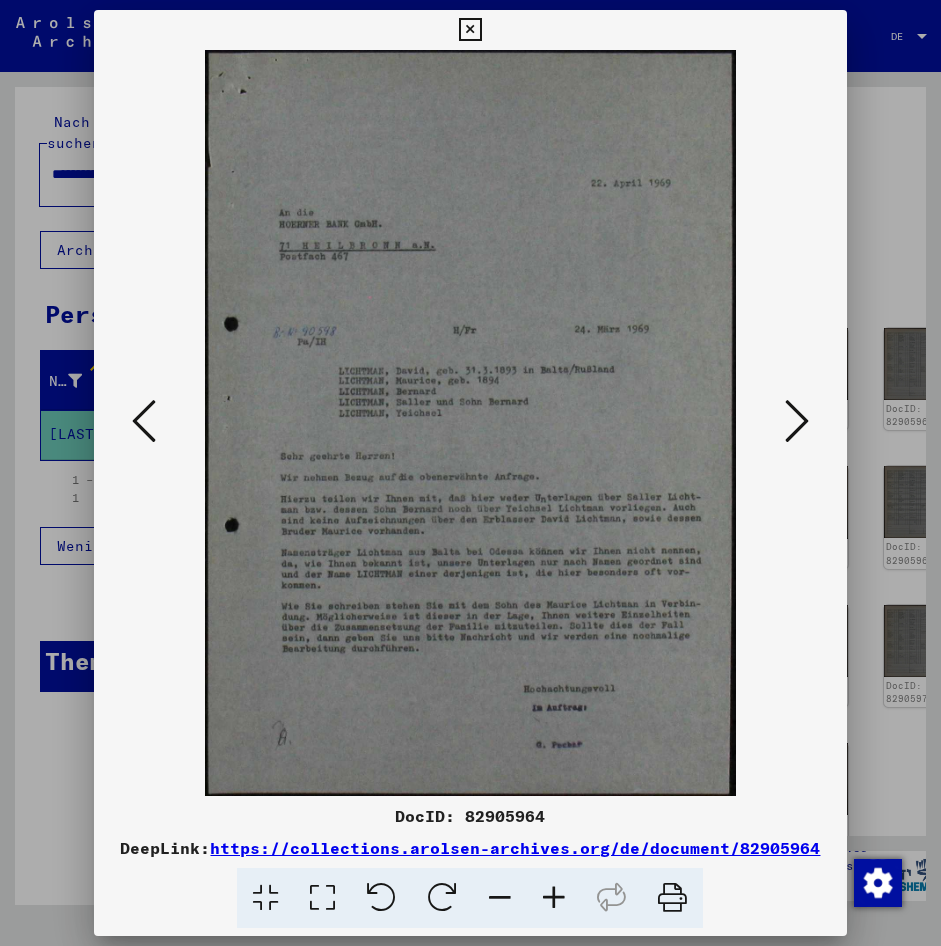 click at bounding box center [797, 421] 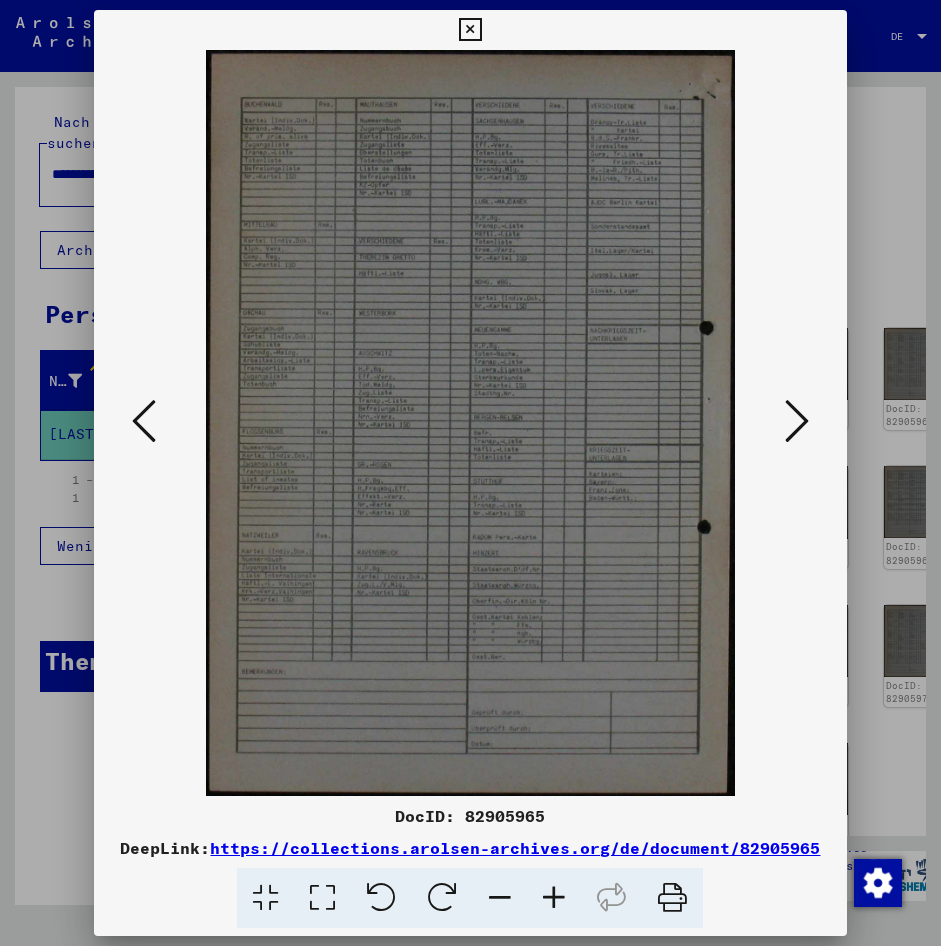 click at bounding box center (797, 421) 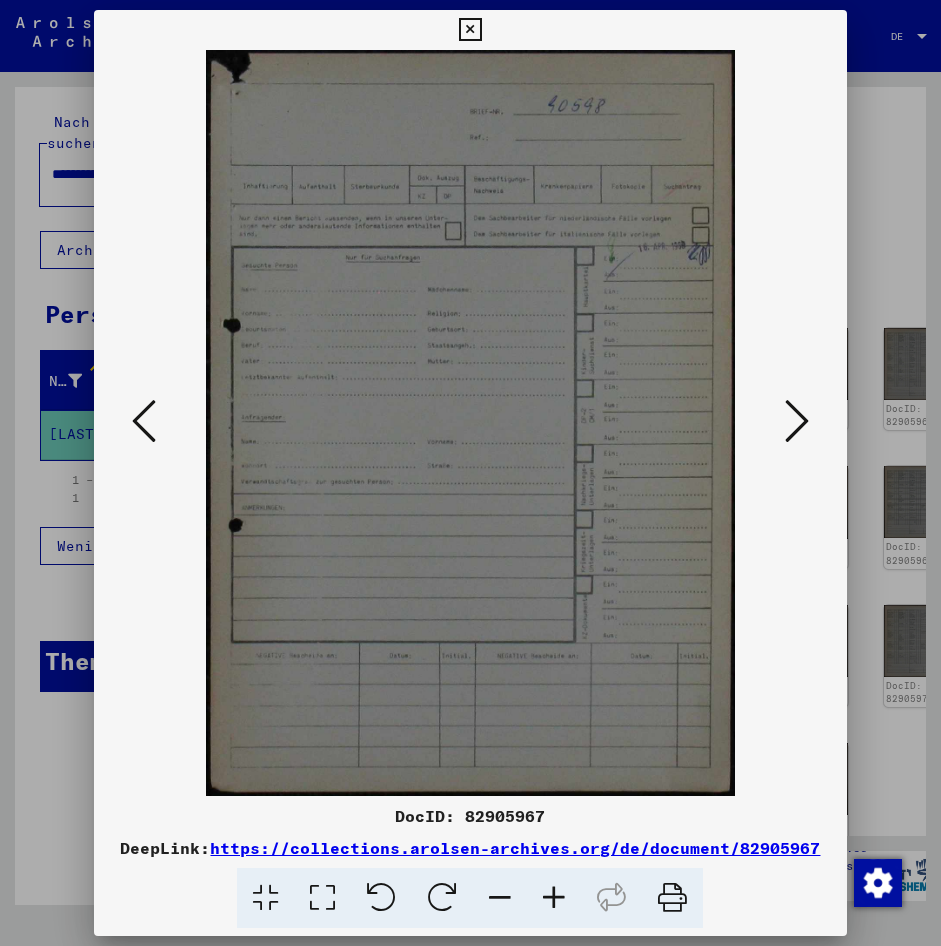 click at bounding box center [144, 421] 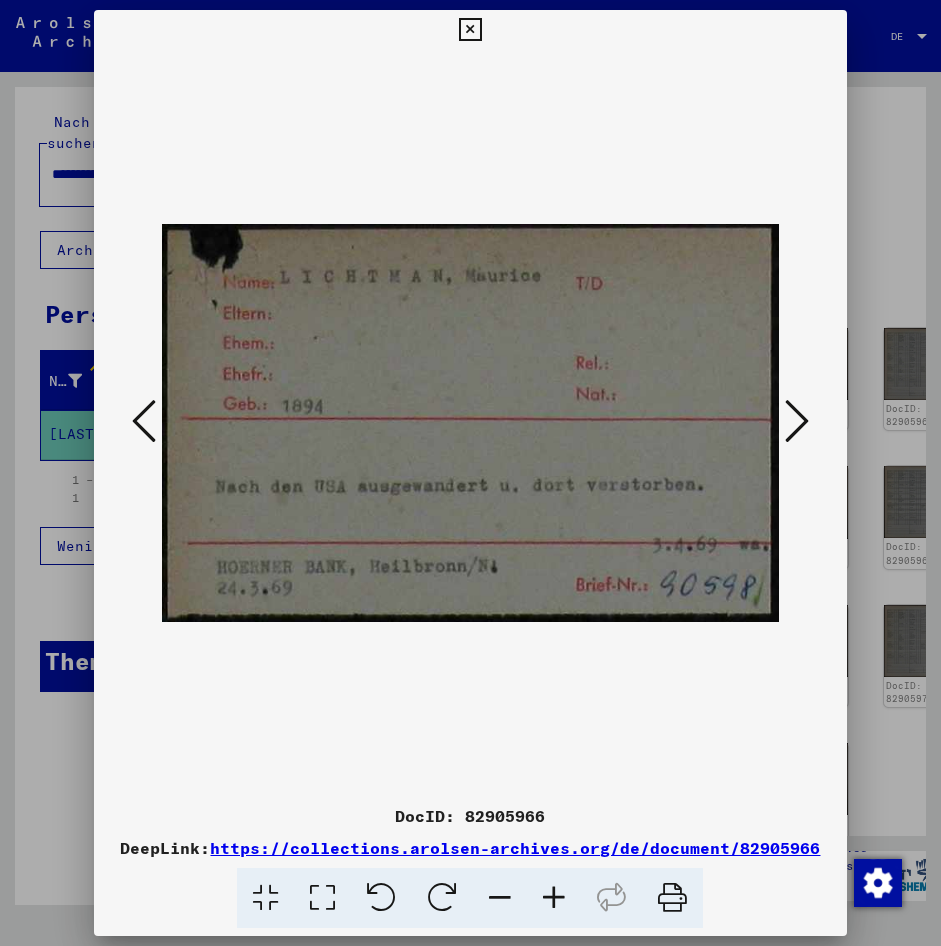 click at bounding box center [797, 421] 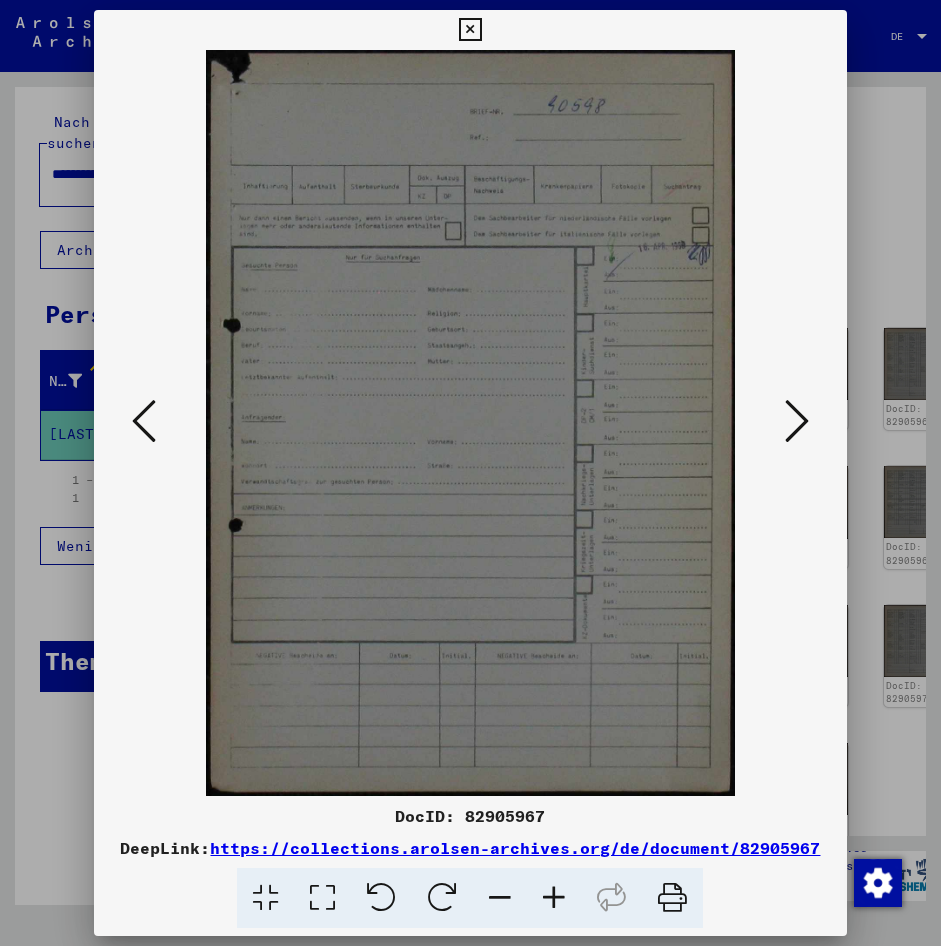 click at bounding box center [797, 421] 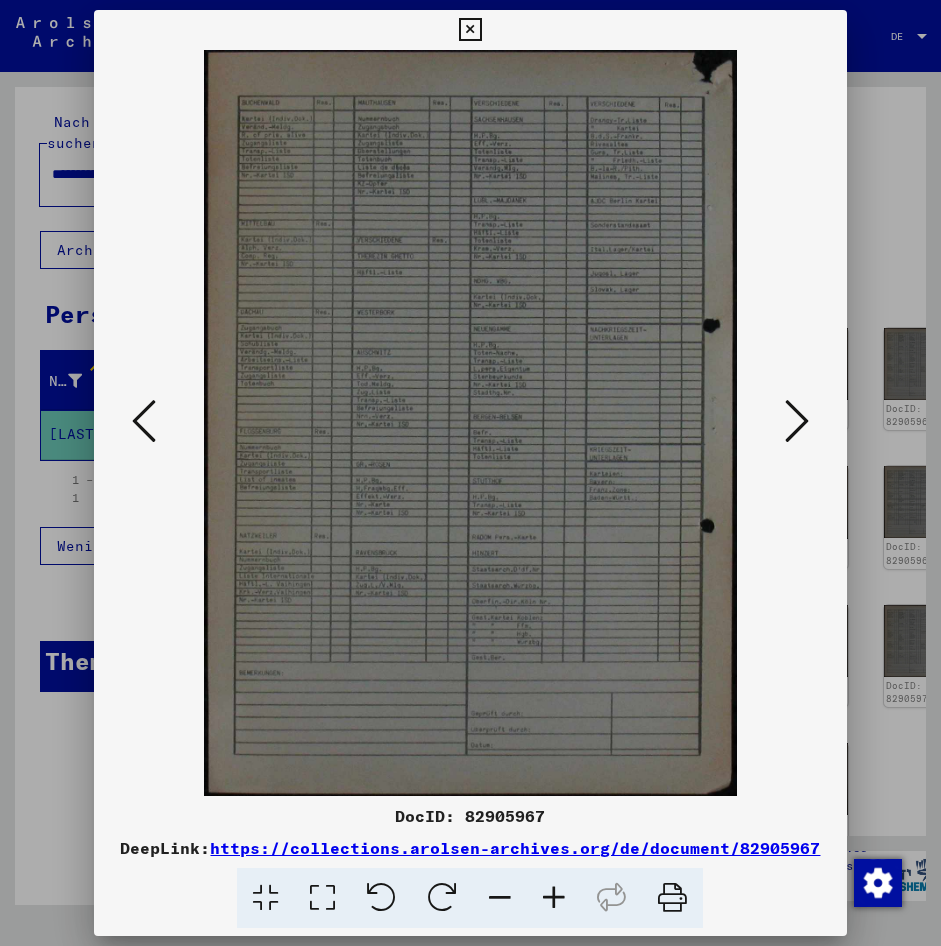 click at bounding box center (797, 421) 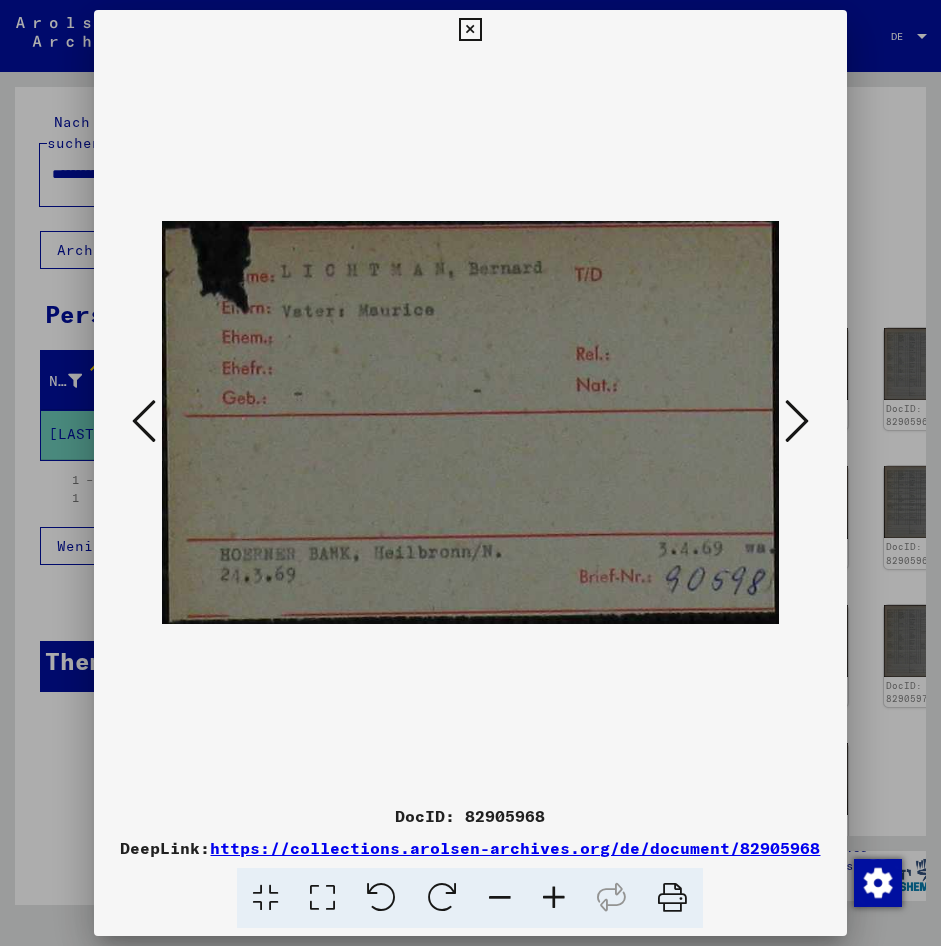 click at bounding box center [797, 421] 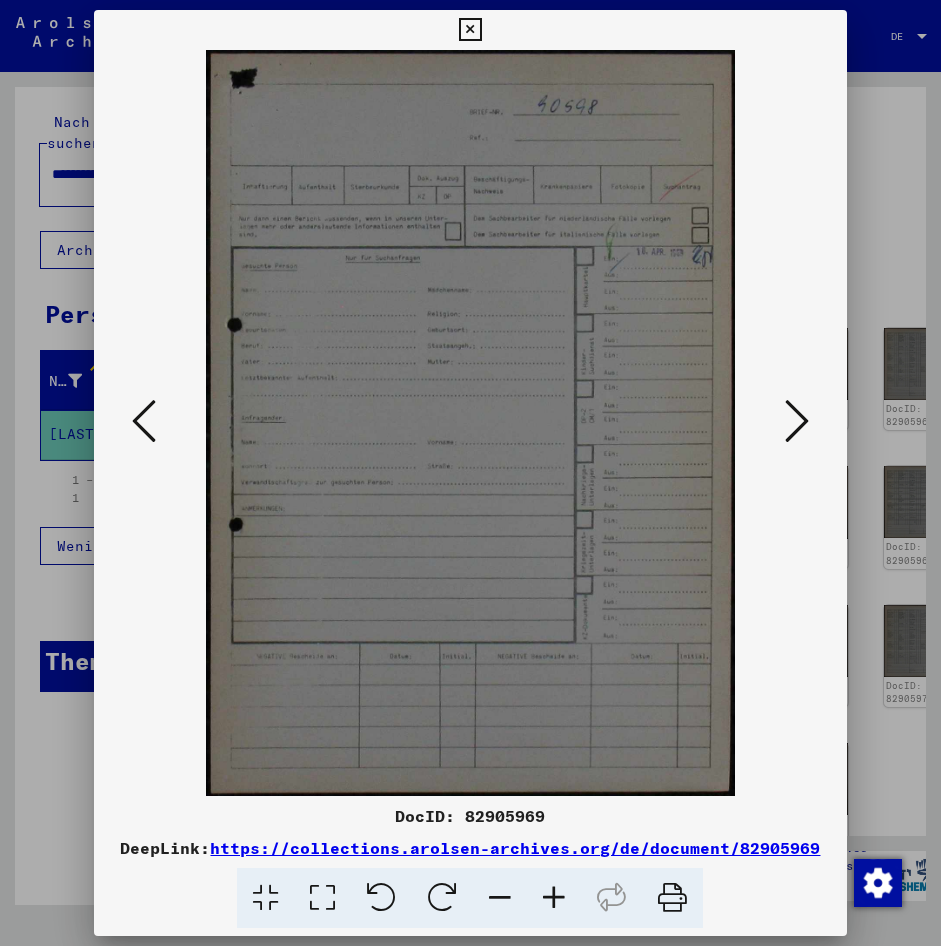 click at bounding box center (797, 421) 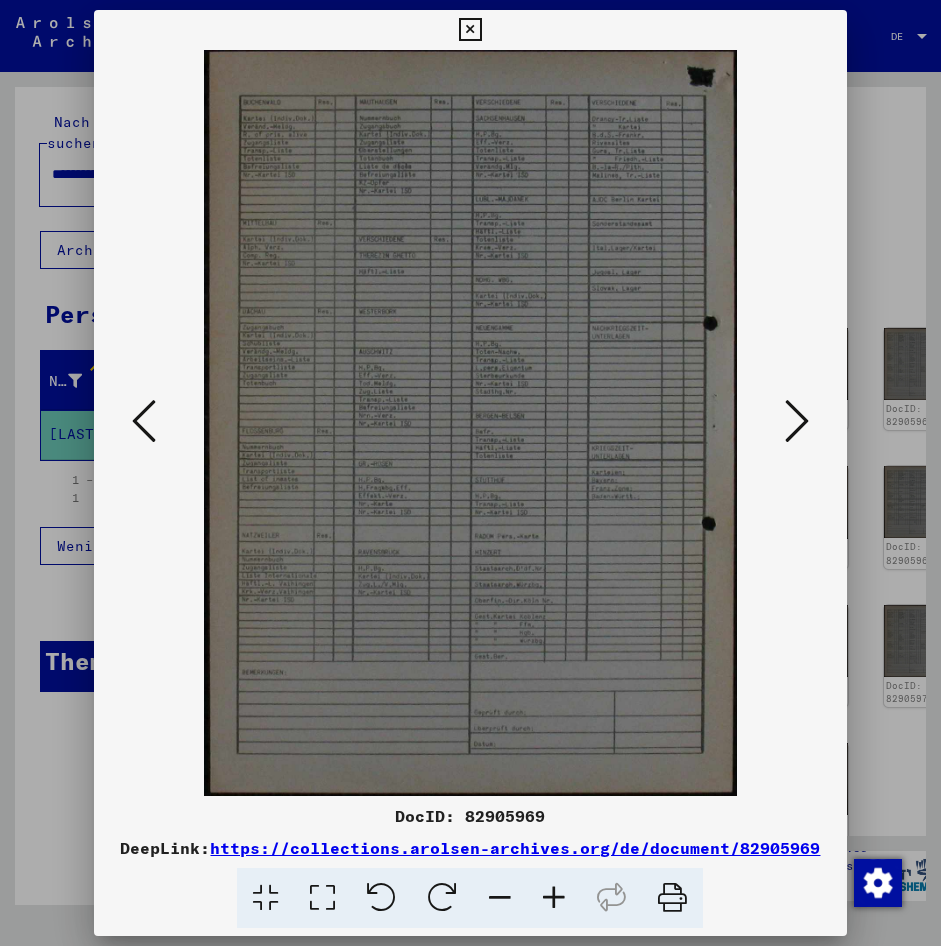 click at bounding box center (797, 421) 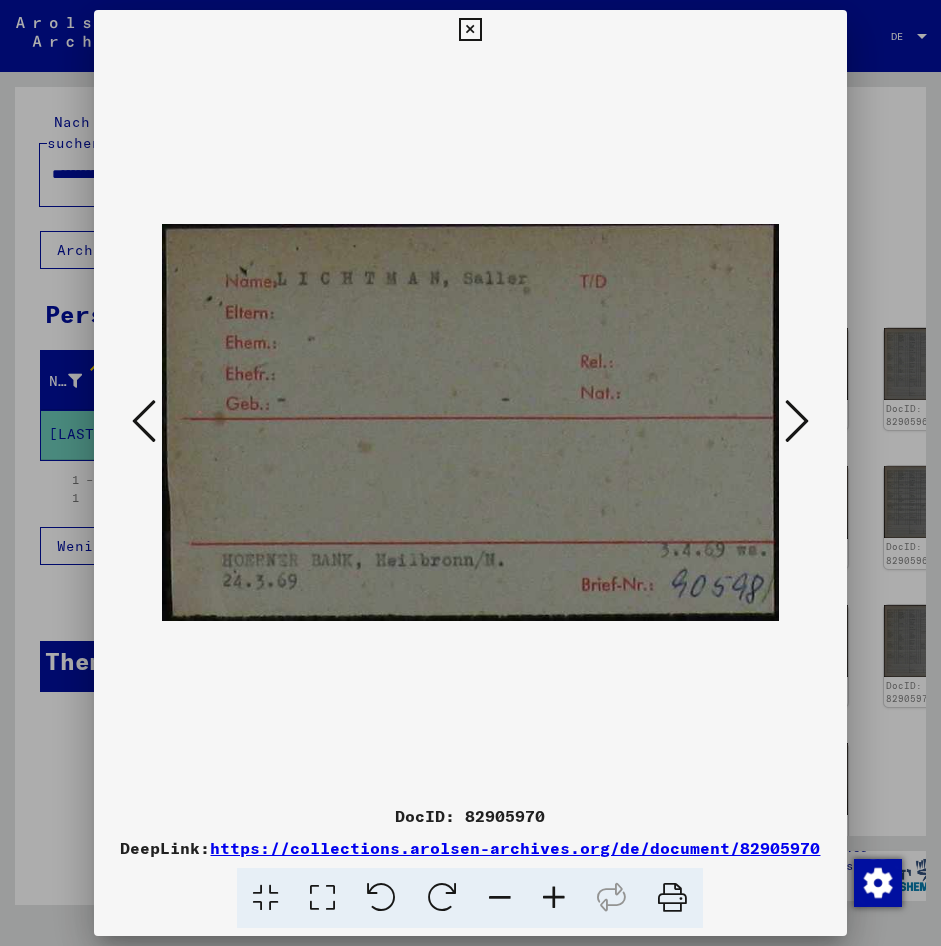 click at bounding box center (797, 421) 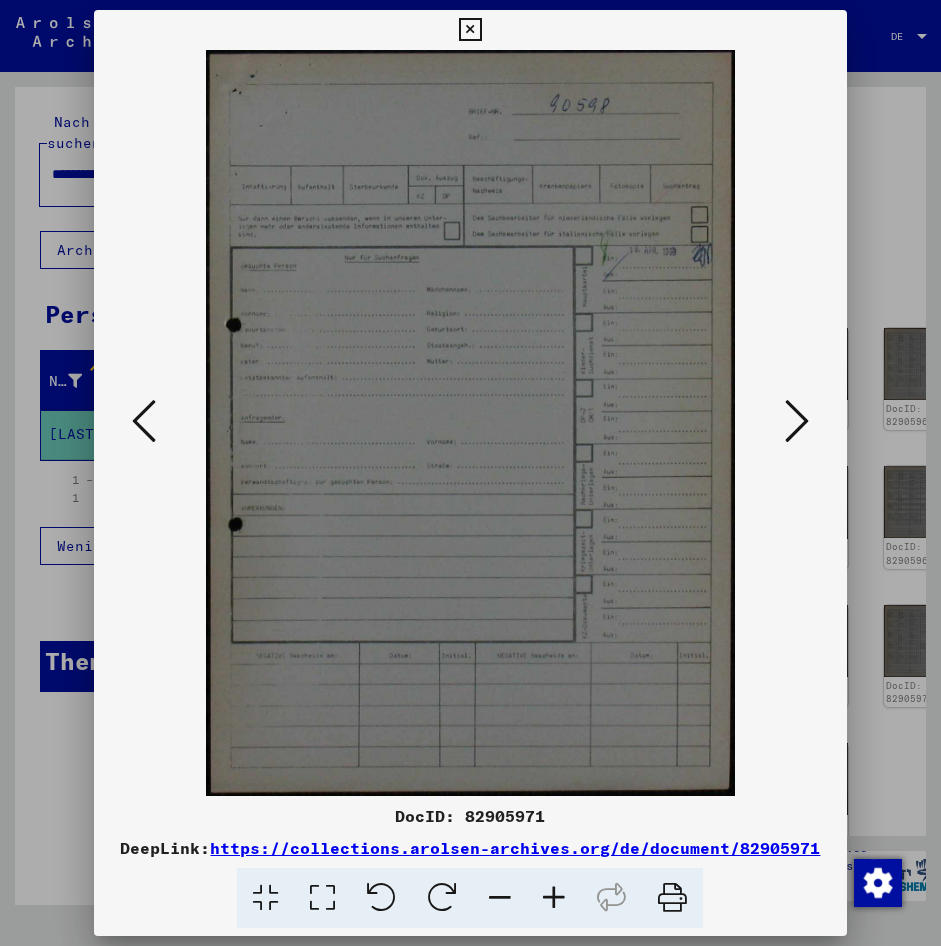 click at bounding box center [797, 421] 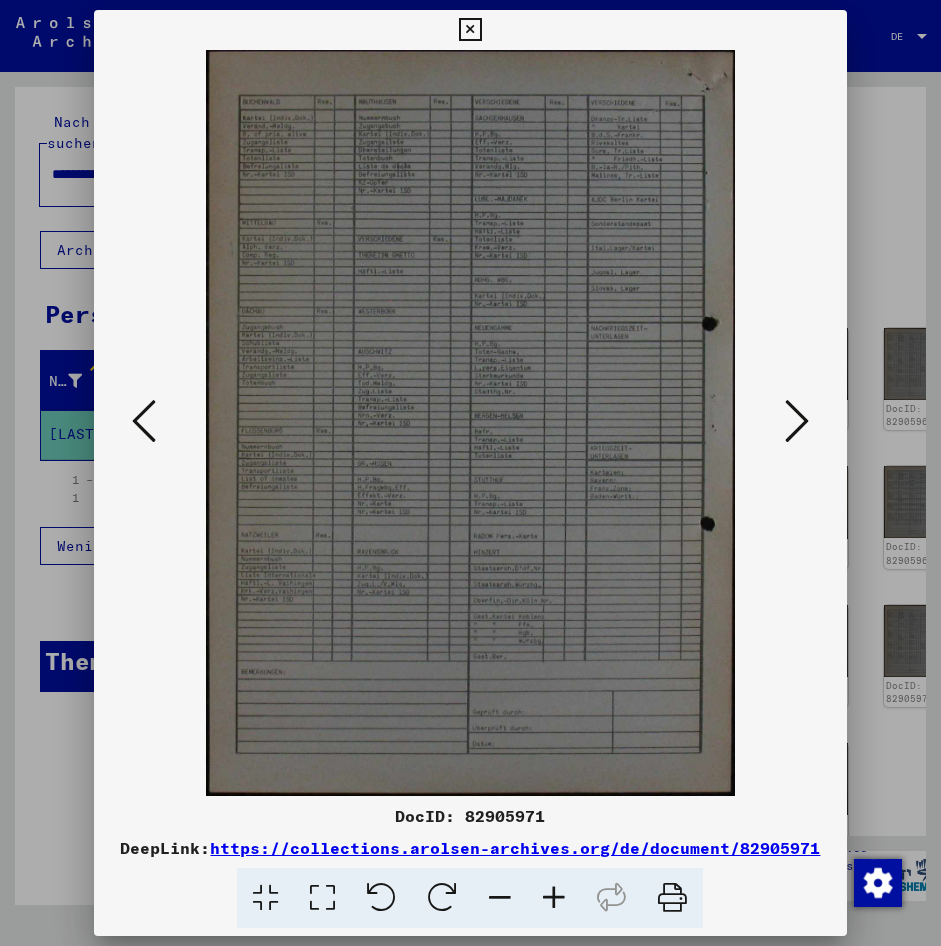 click at bounding box center (797, 421) 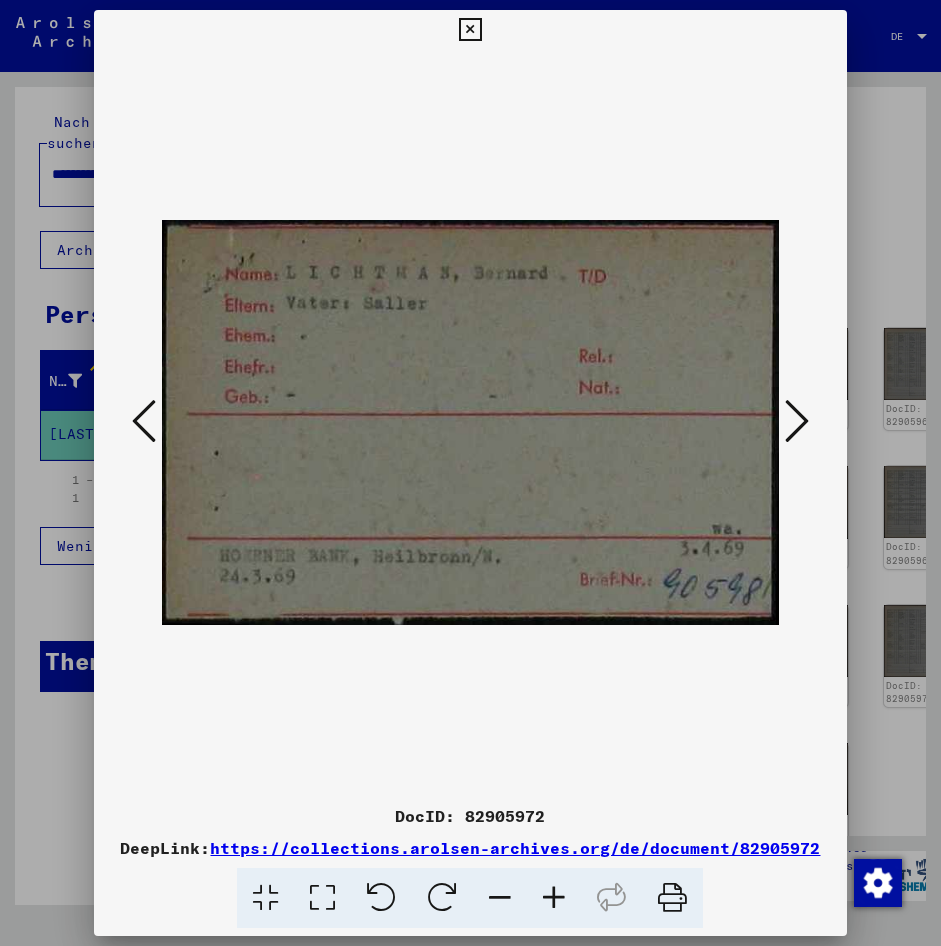 click at bounding box center (797, 421) 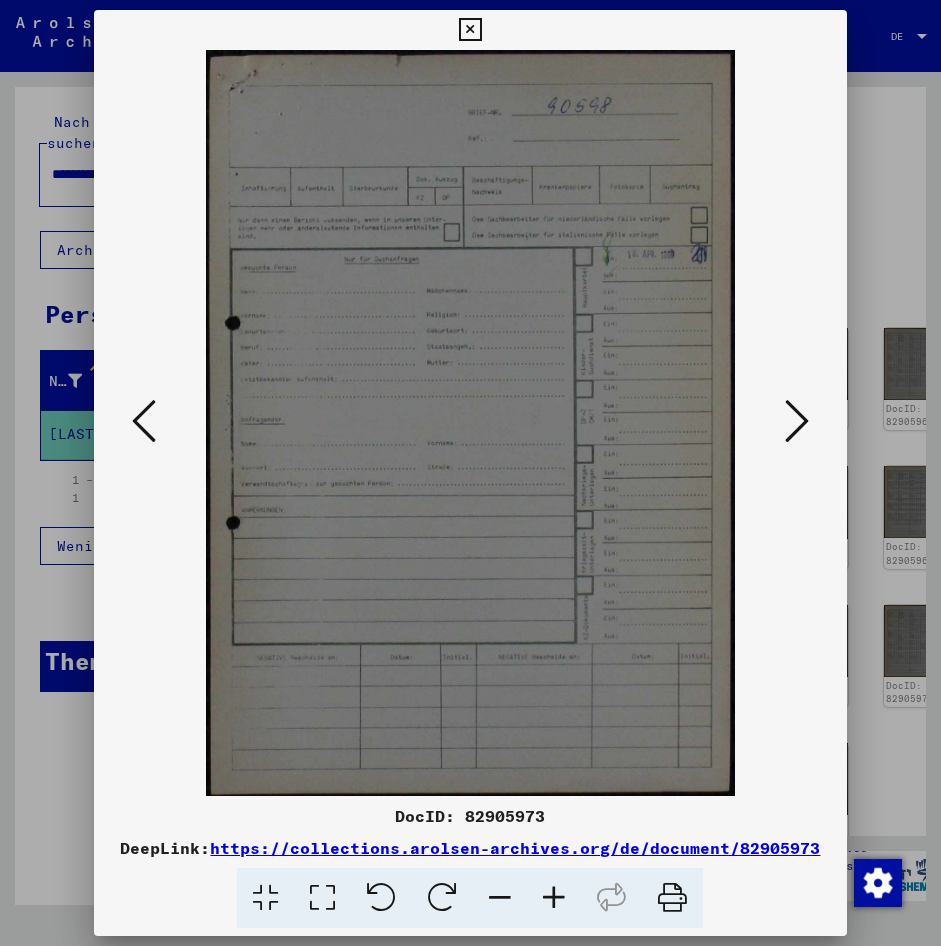 click at bounding box center (797, 421) 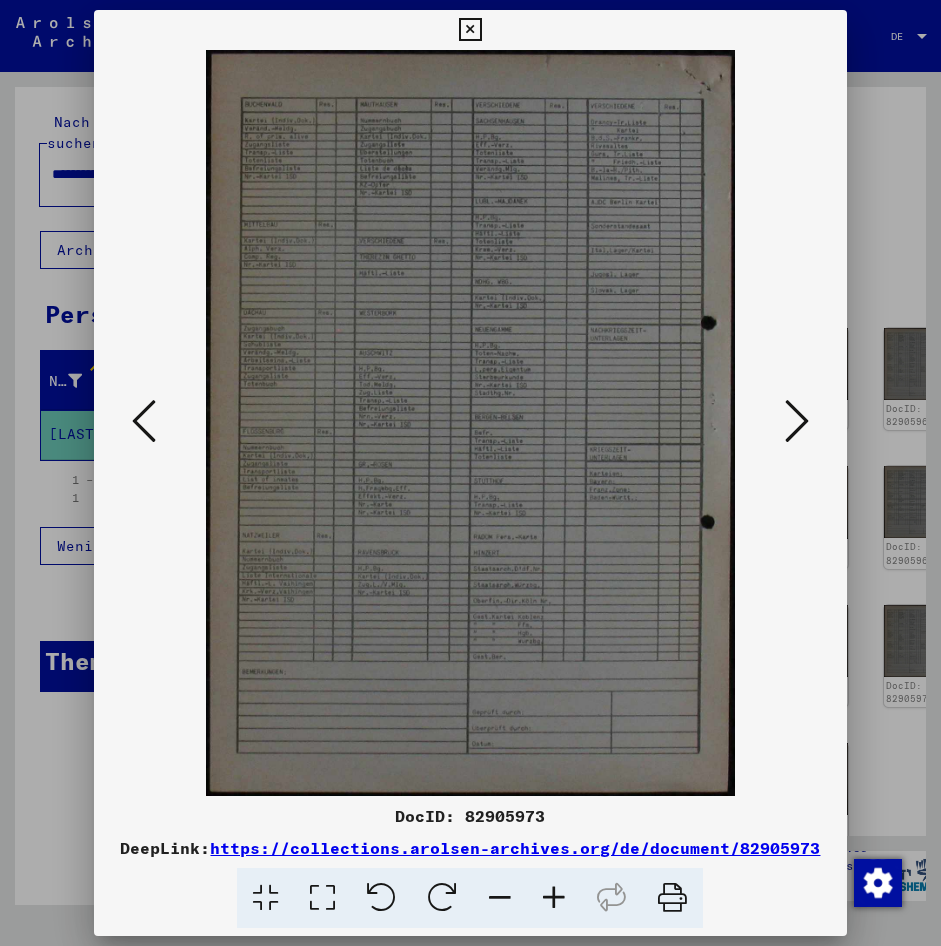 click at bounding box center [797, 421] 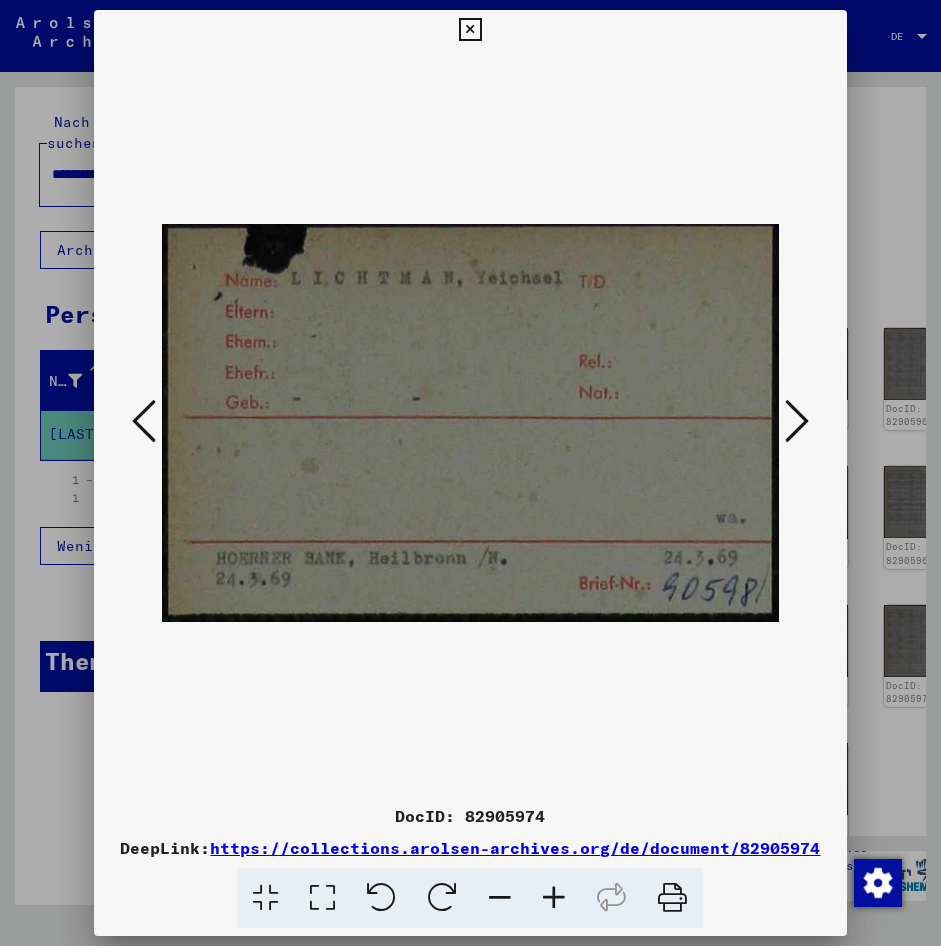 click at bounding box center (797, 421) 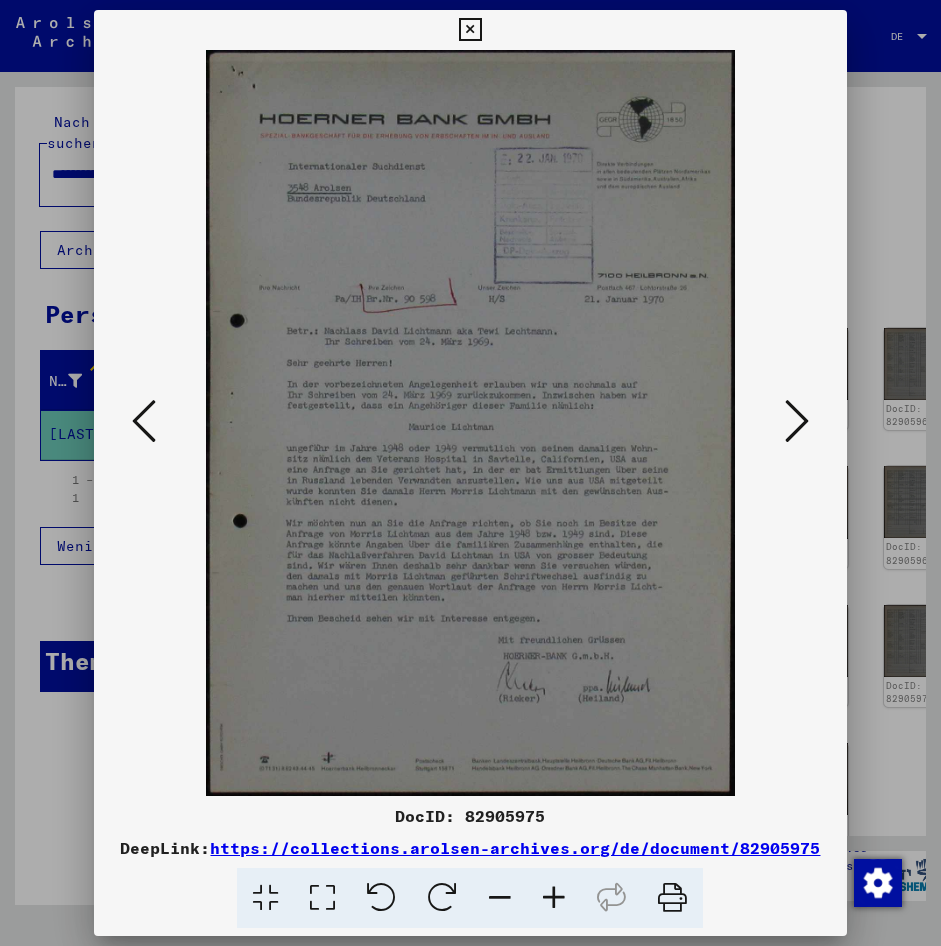 click at bounding box center [470, 423] 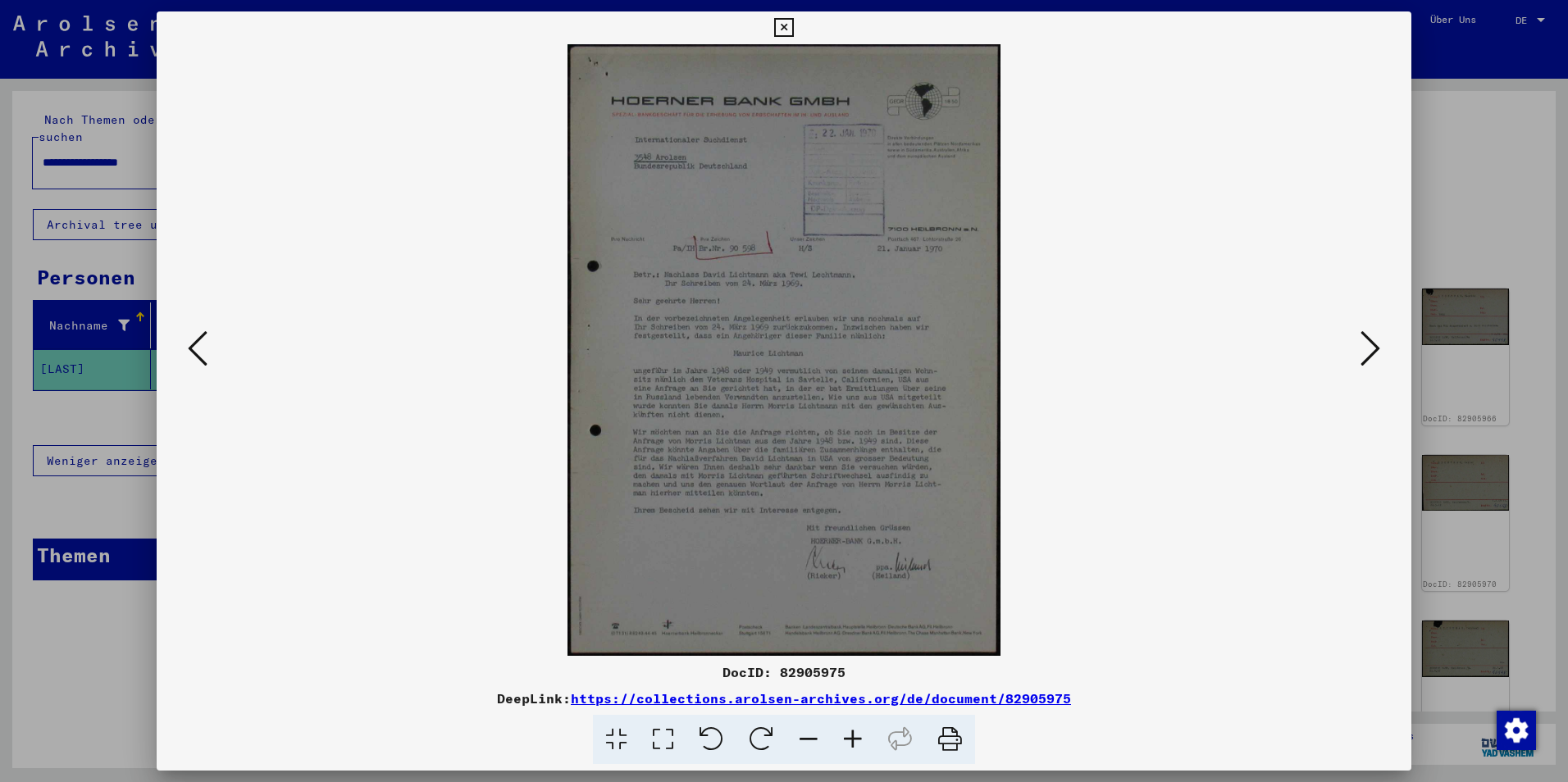 click at bounding box center [1370, 348] 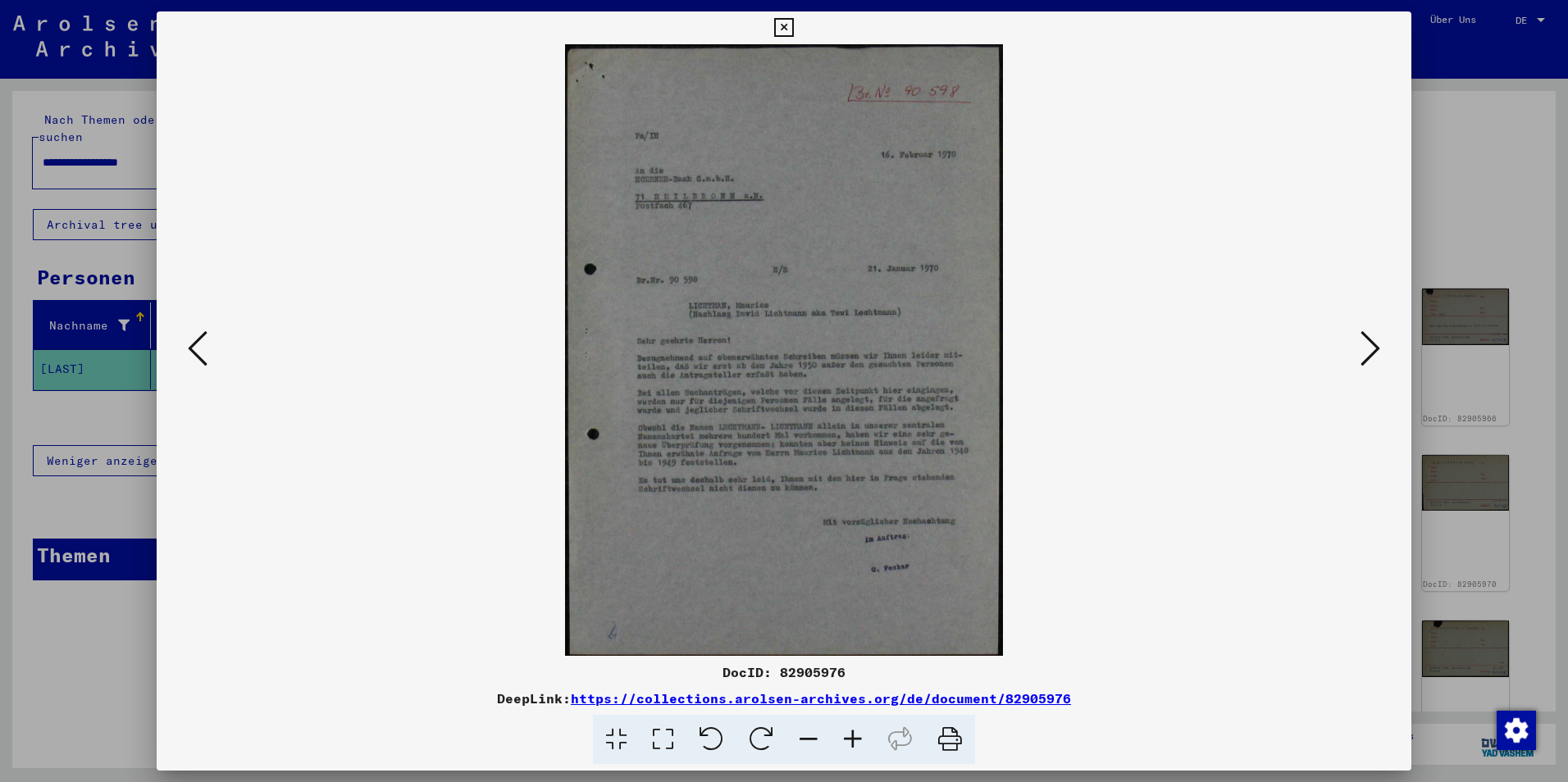click at bounding box center (853, 739) 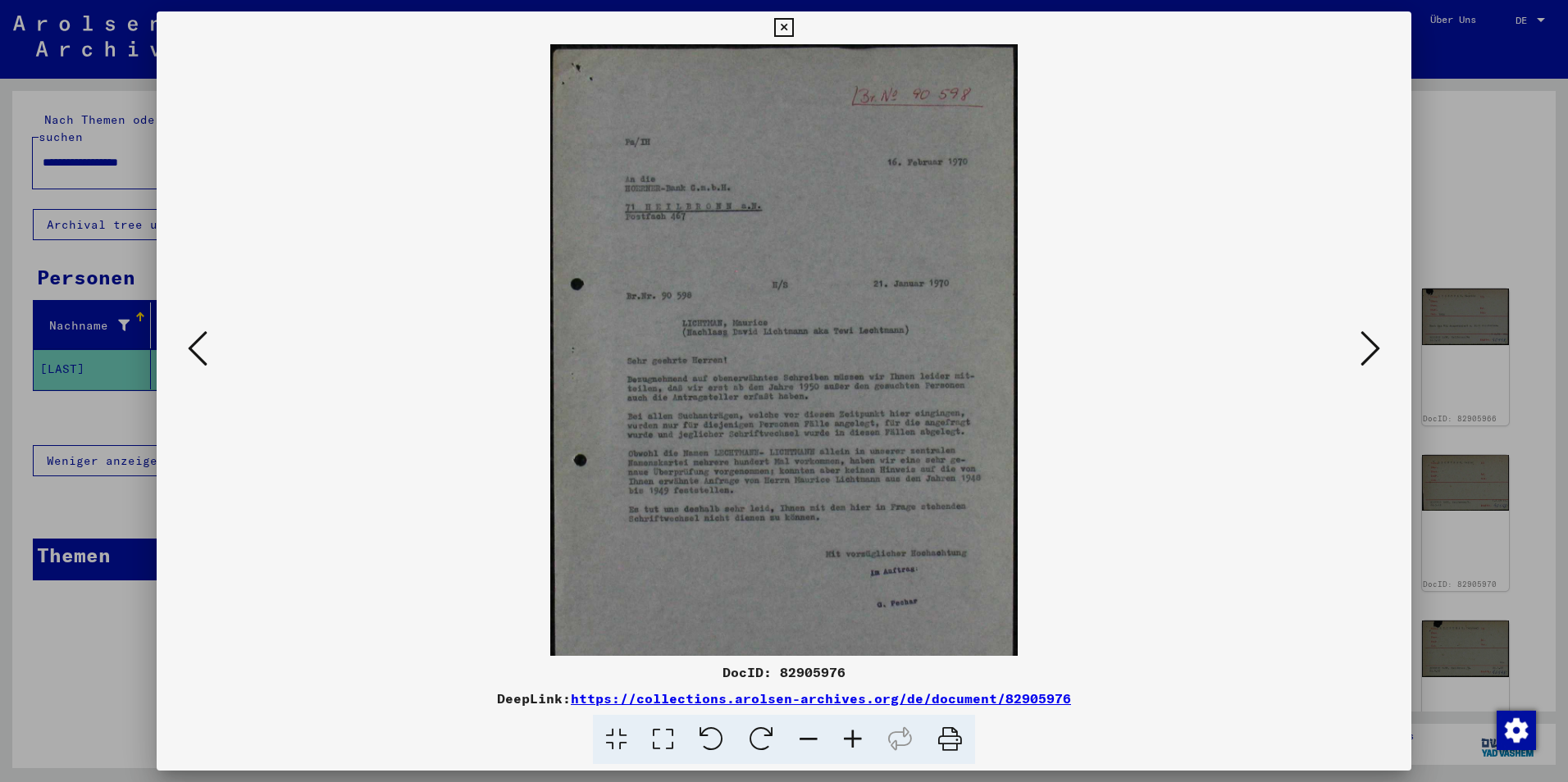 click at bounding box center [853, 739] 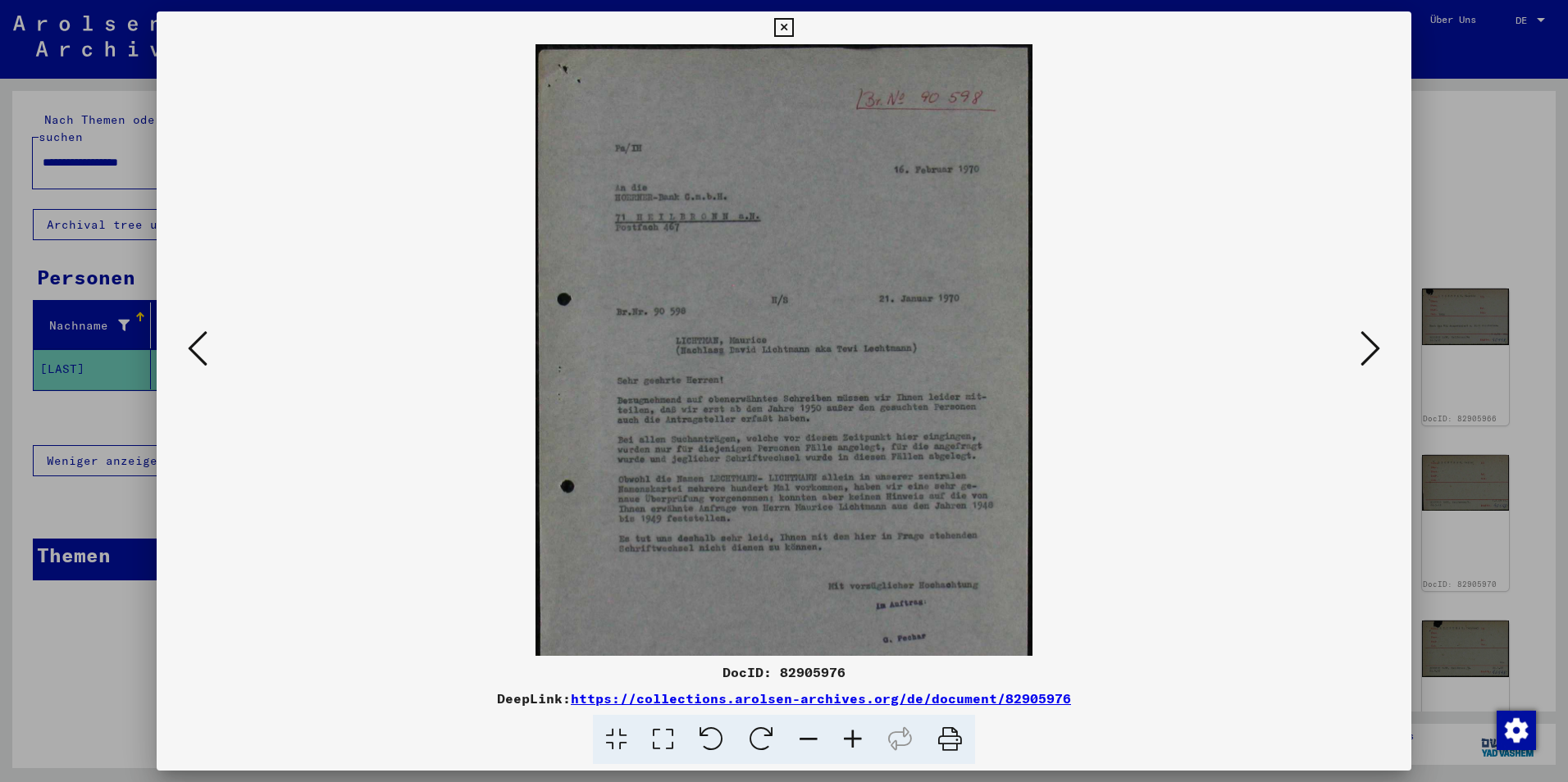 click at bounding box center [853, 739] 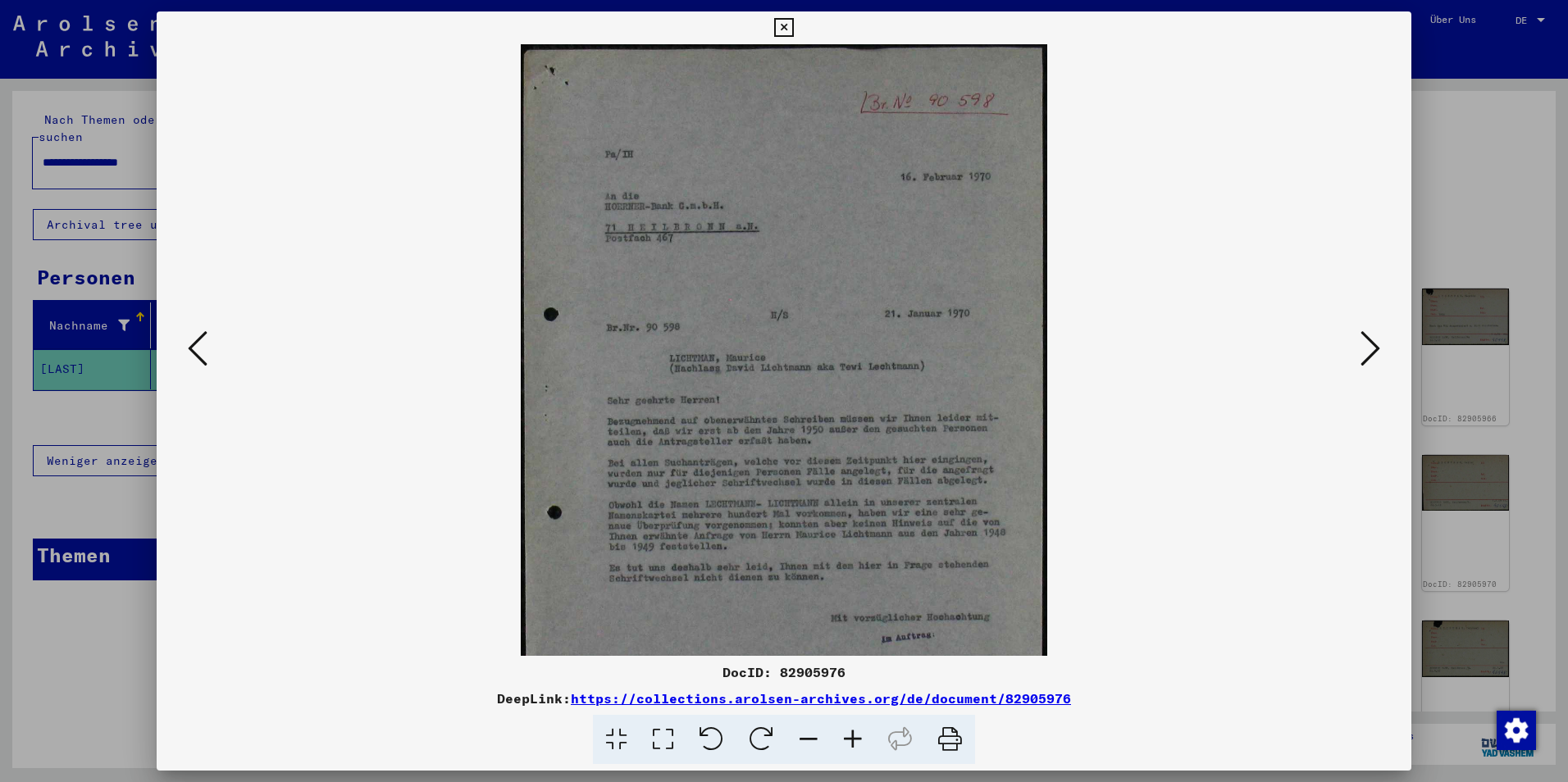 click at bounding box center [853, 739] 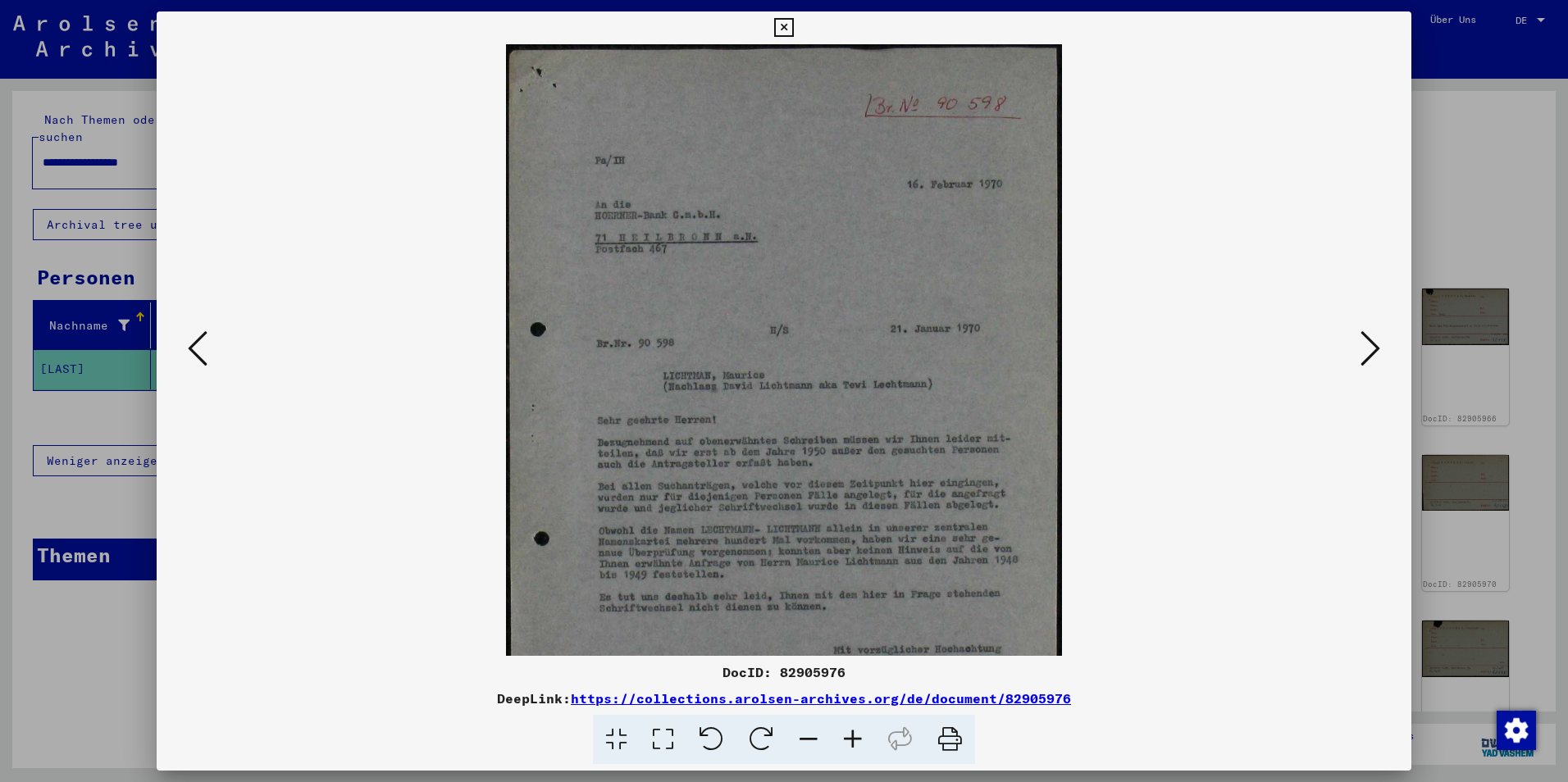 click at bounding box center [853, 739] 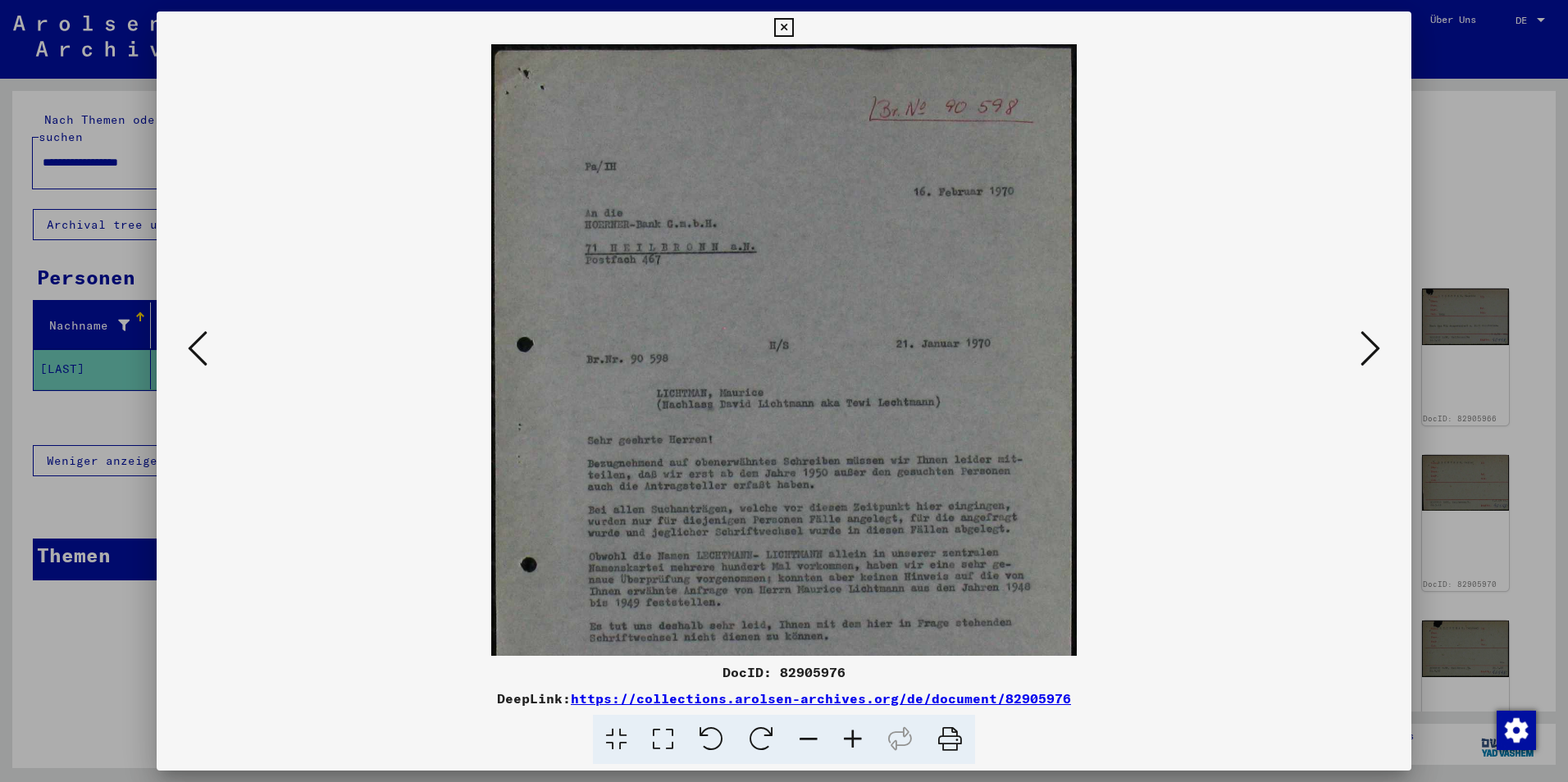click at bounding box center (1370, 348) 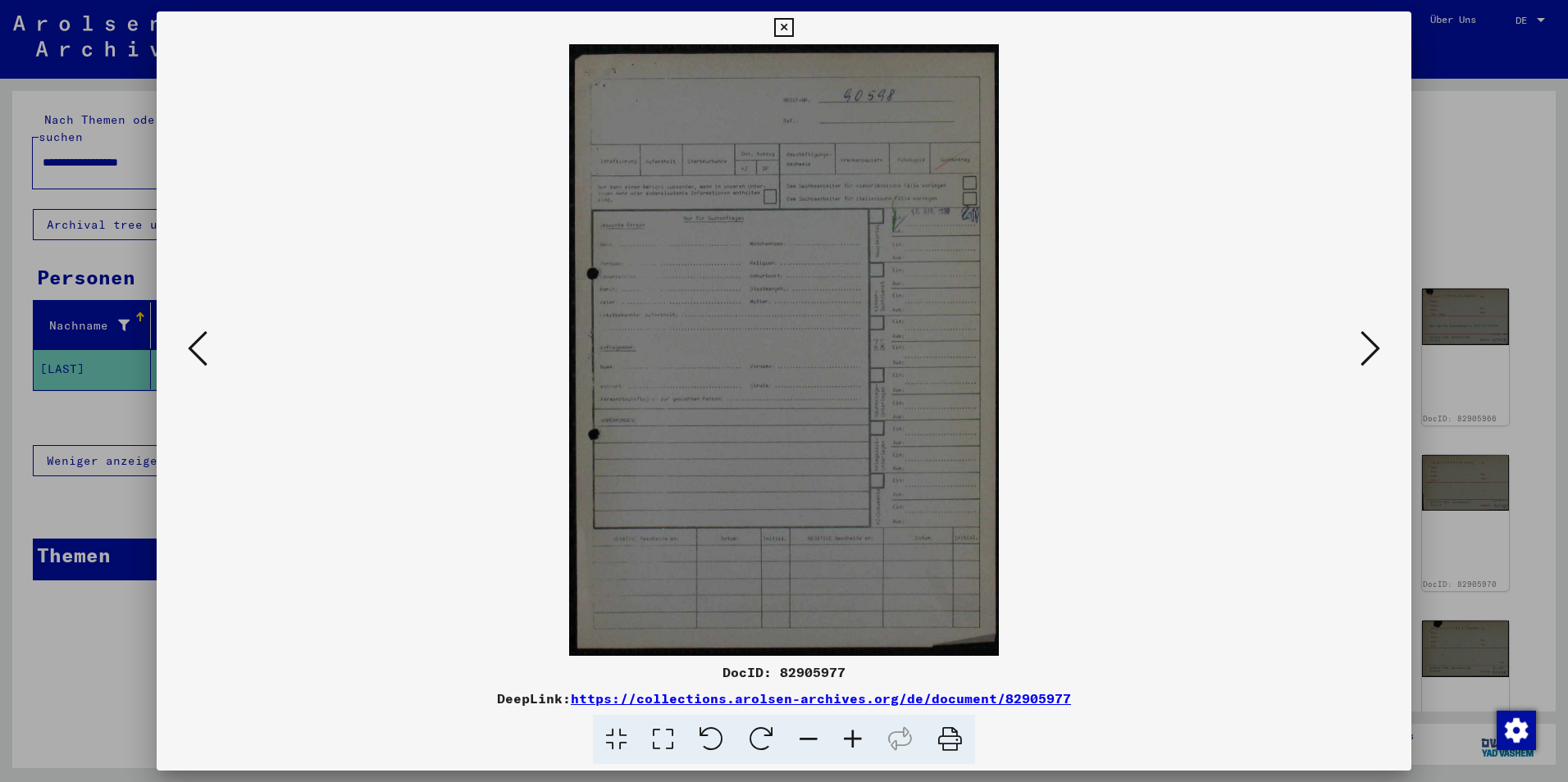 click at bounding box center [1370, 348] 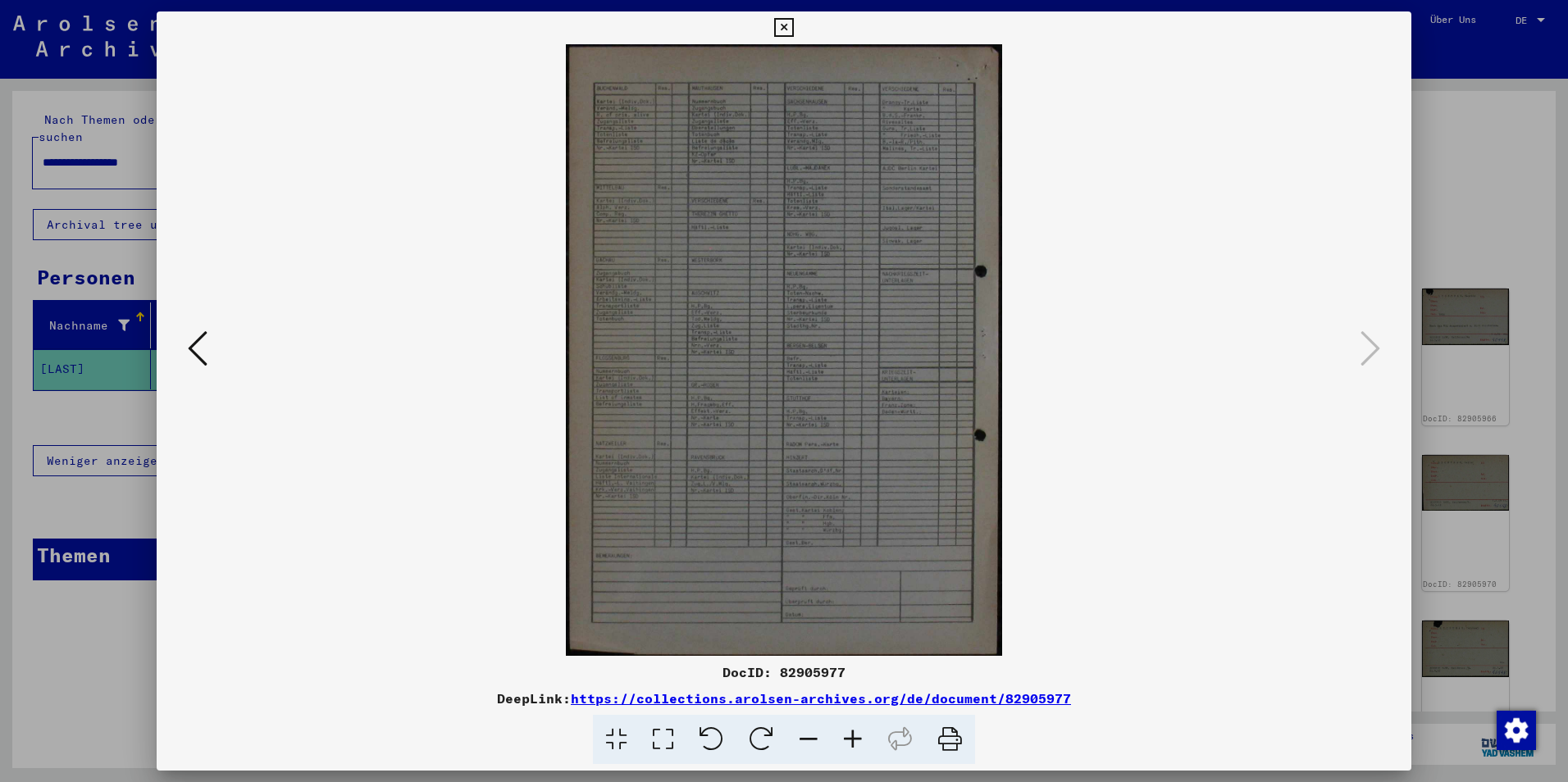 click at bounding box center [853, 739] 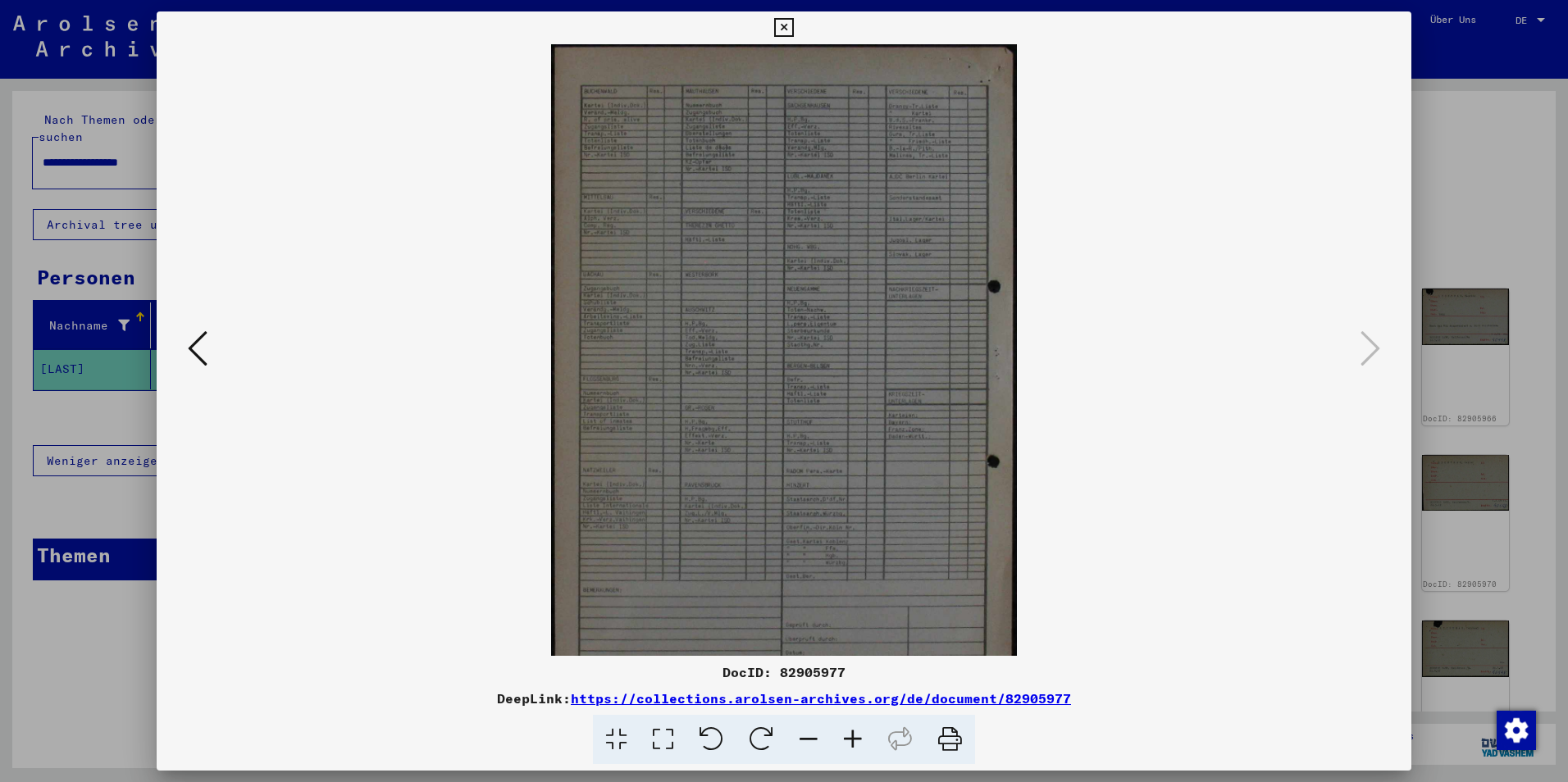 click at bounding box center (853, 739) 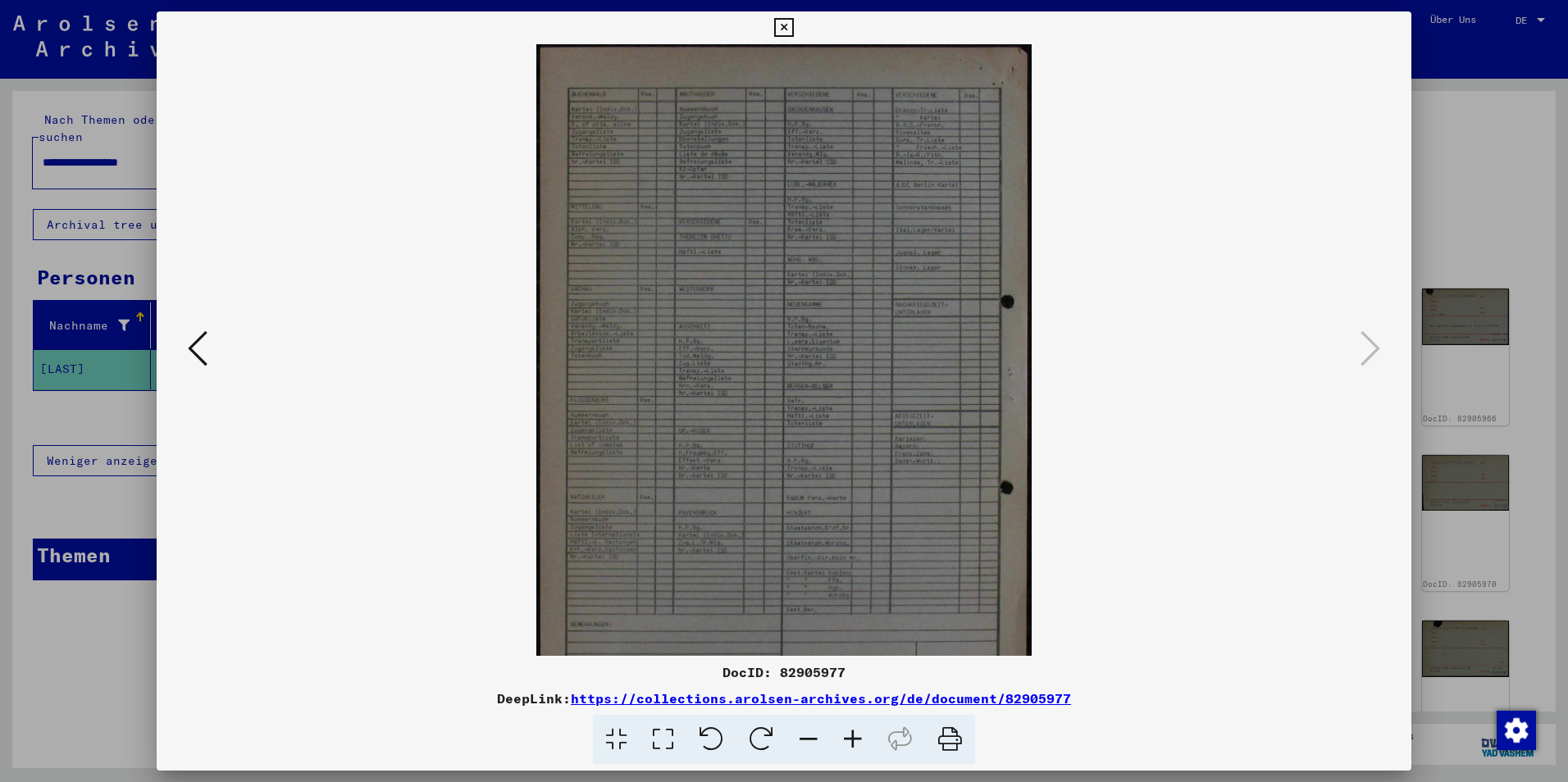 click at bounding box center [853, 739] 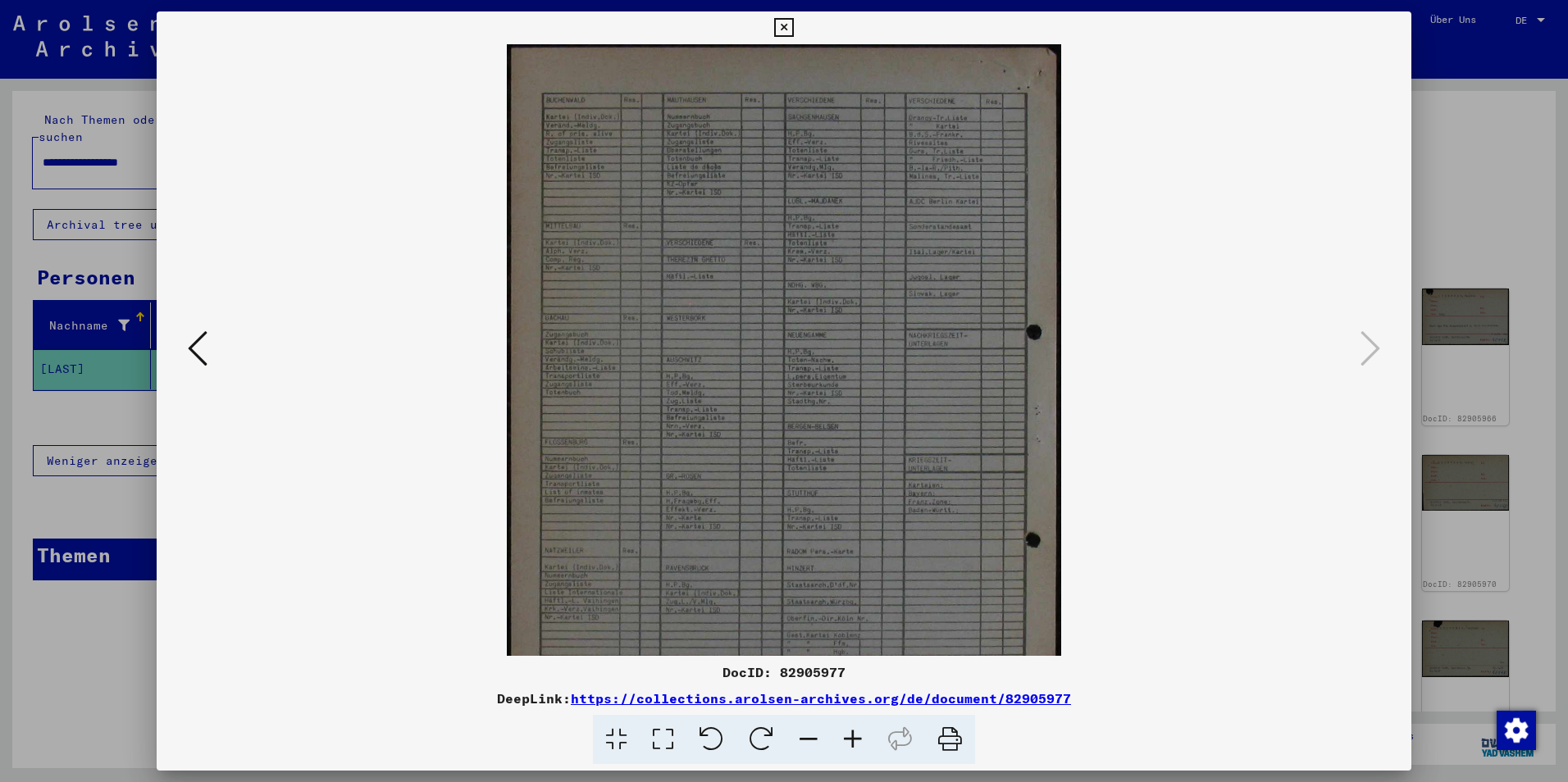 click at bounding box center (853, 739) 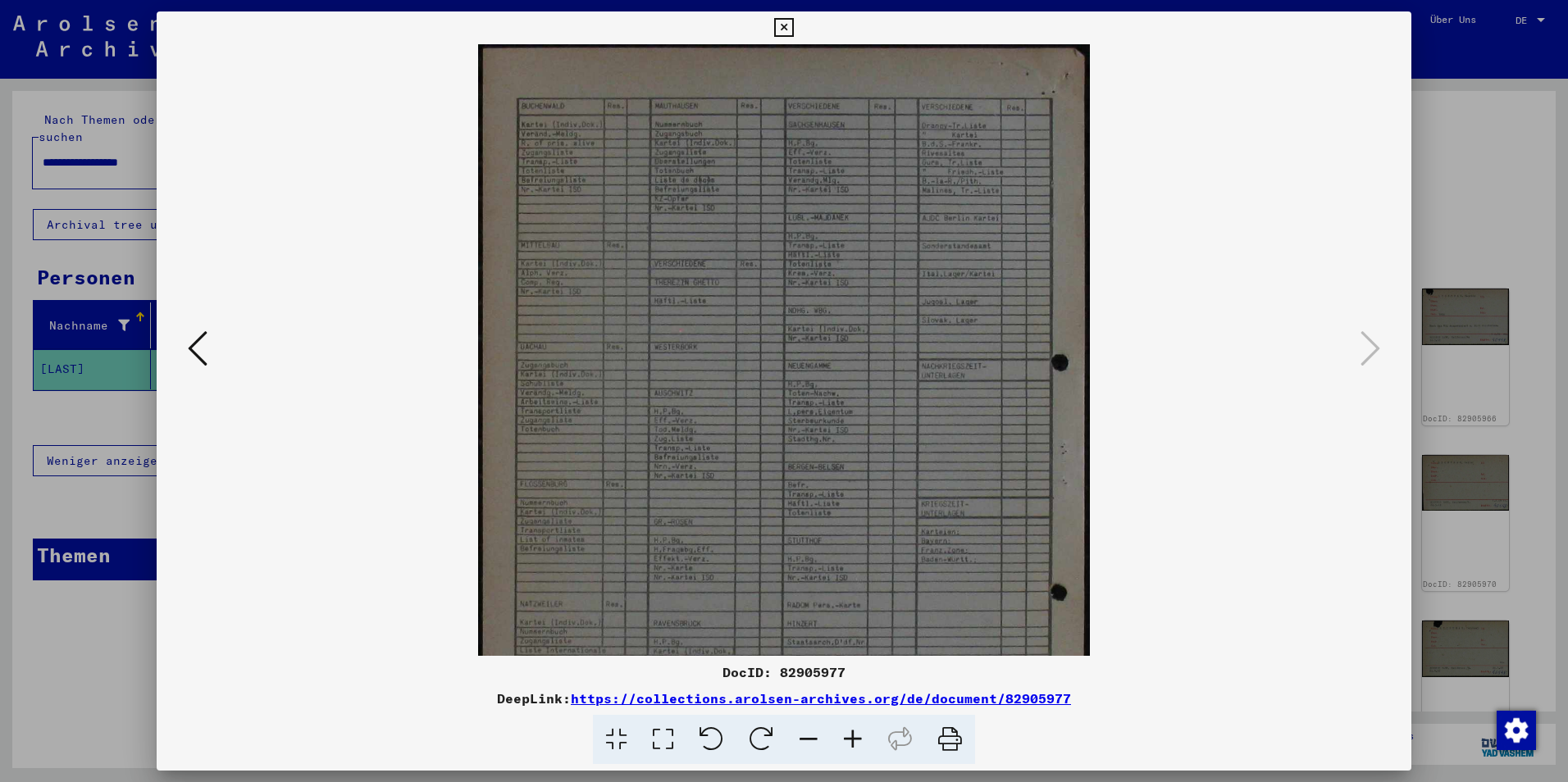 click at bounding box center [853, 739] 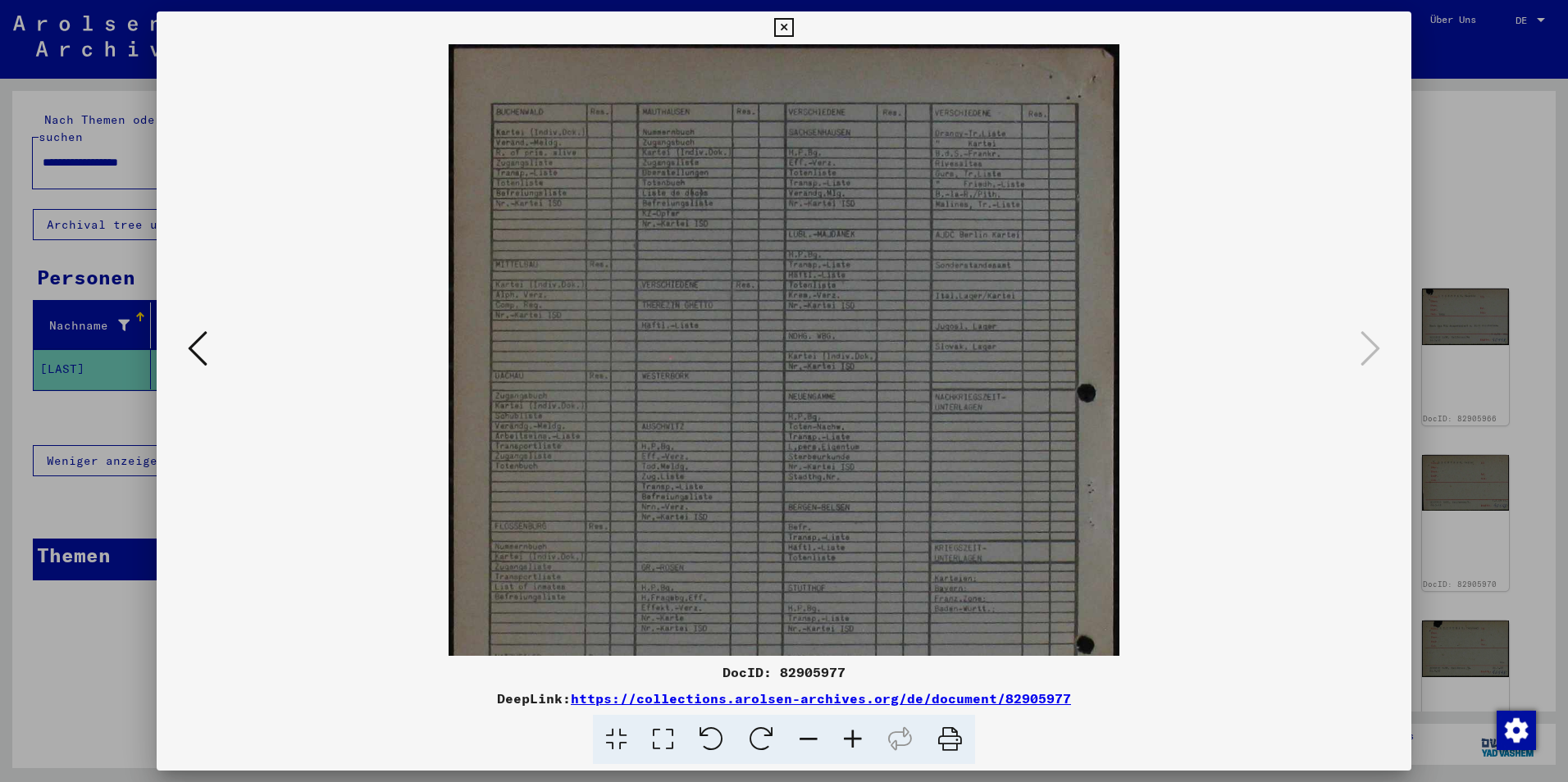 click at bounding box center (853, 739) 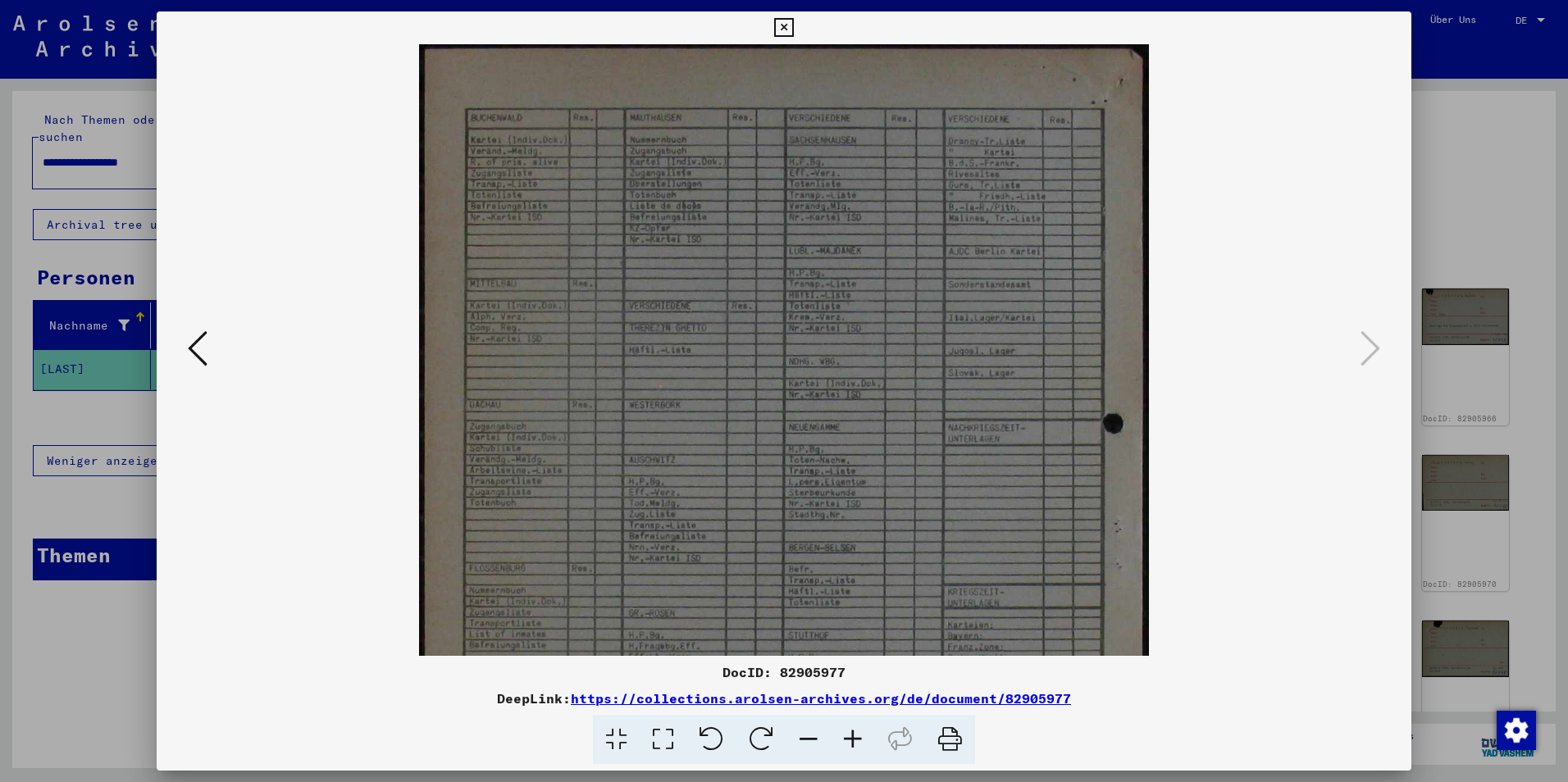 click at bounding box center (853, 739) 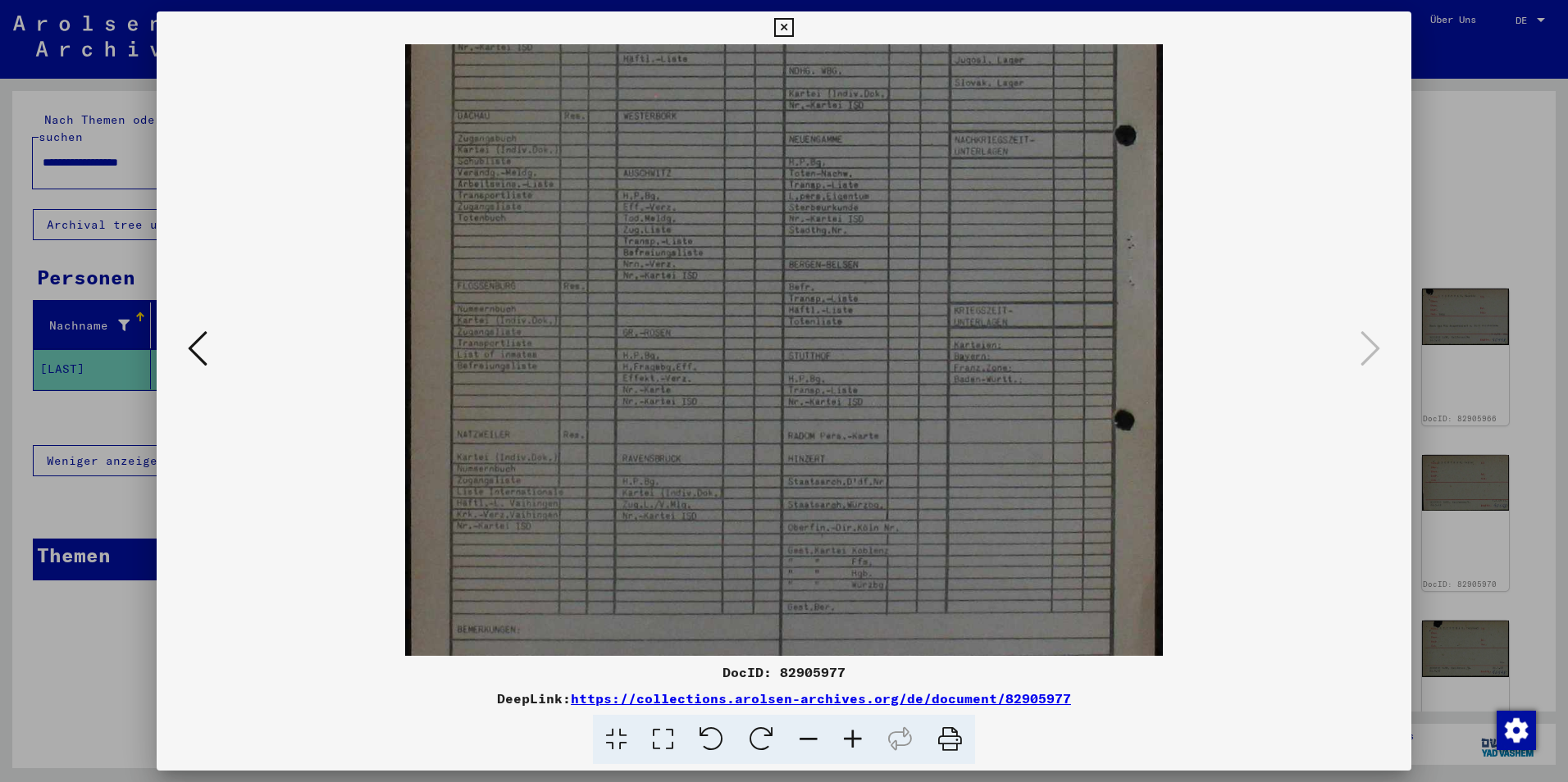 scroll, scrollTop: 309, scrollLeft: 0, axis: vertical 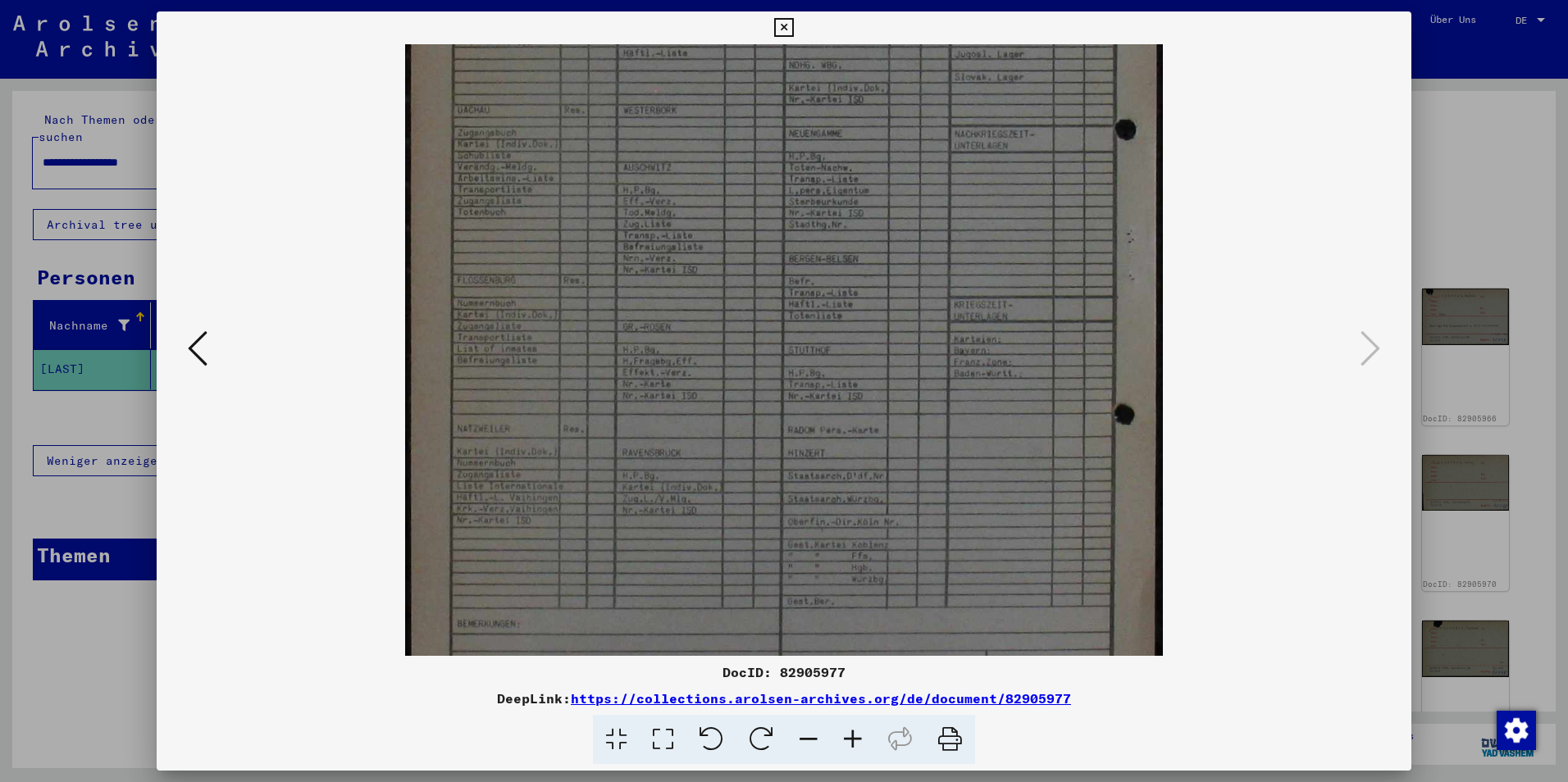 drag, startPoint x: 673, startPoint y: 493, endPoint x: 694, endPoint y: 184, distance: 309.713 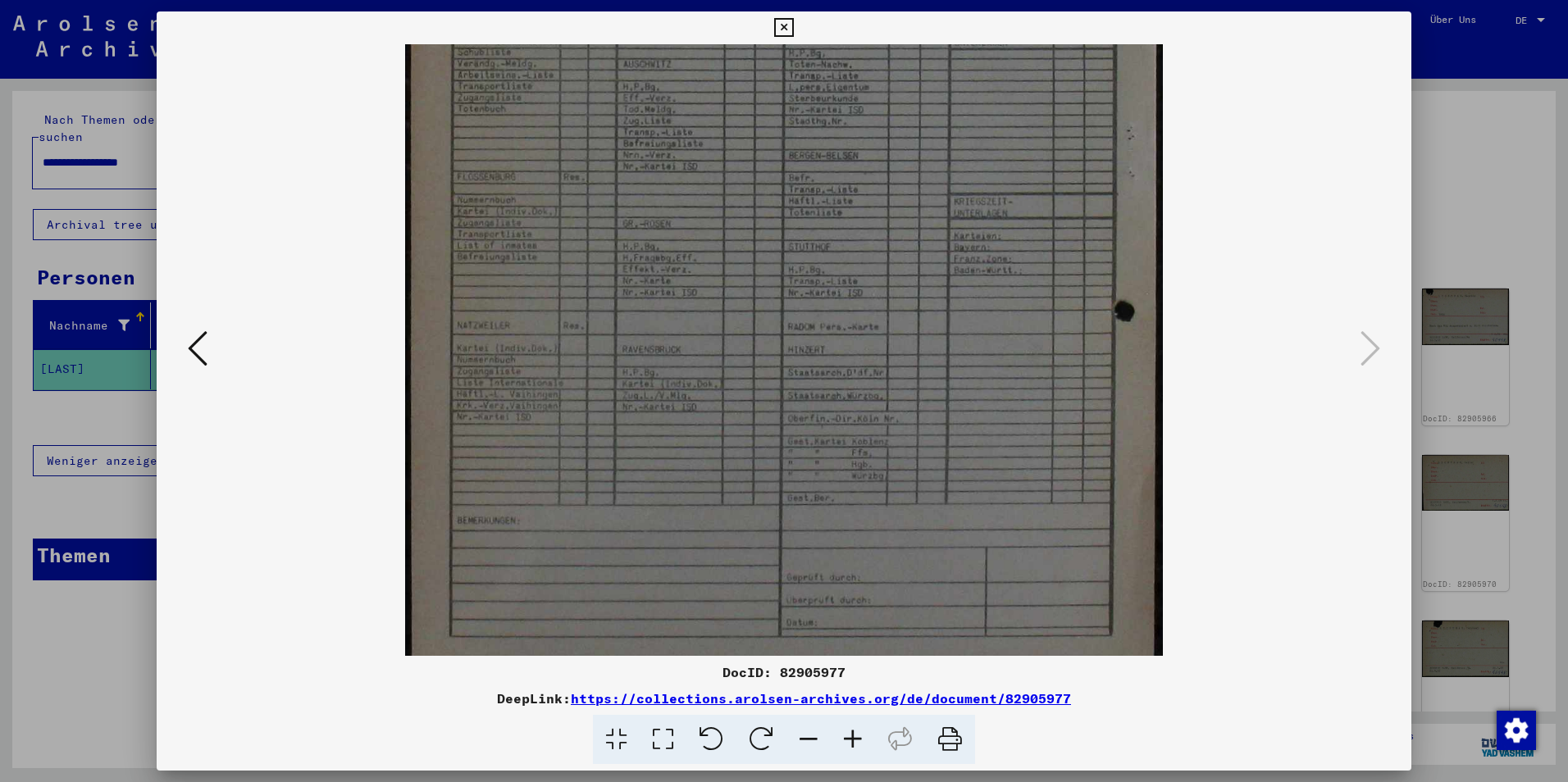 scroll, scrollTop: 451, scrollLeft: 0, axis: vertical 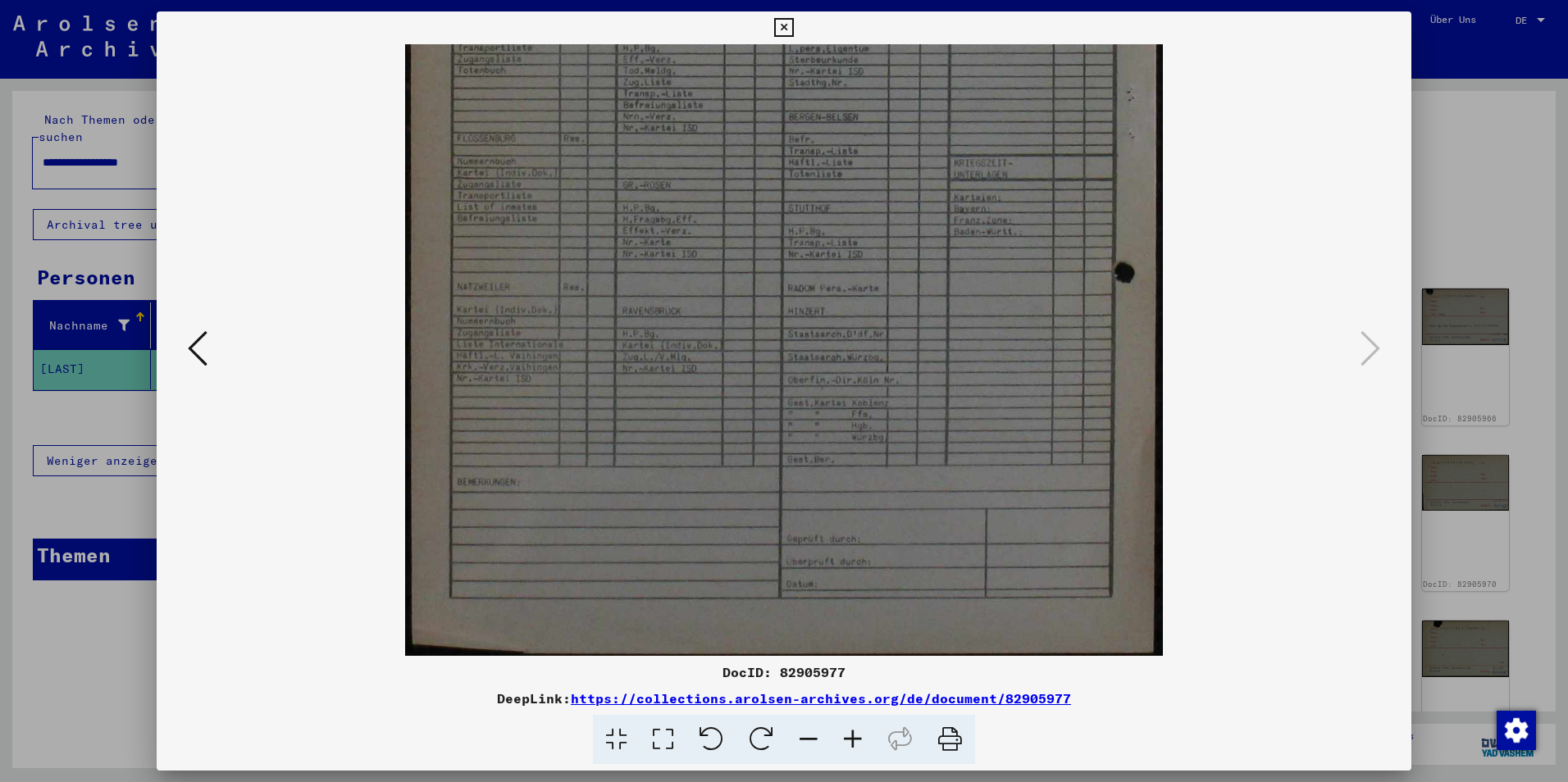 drag, startPoint x: 729, startPoint y: 548, endPoint x: 734, endPoint y: 243, distance: 305.04098 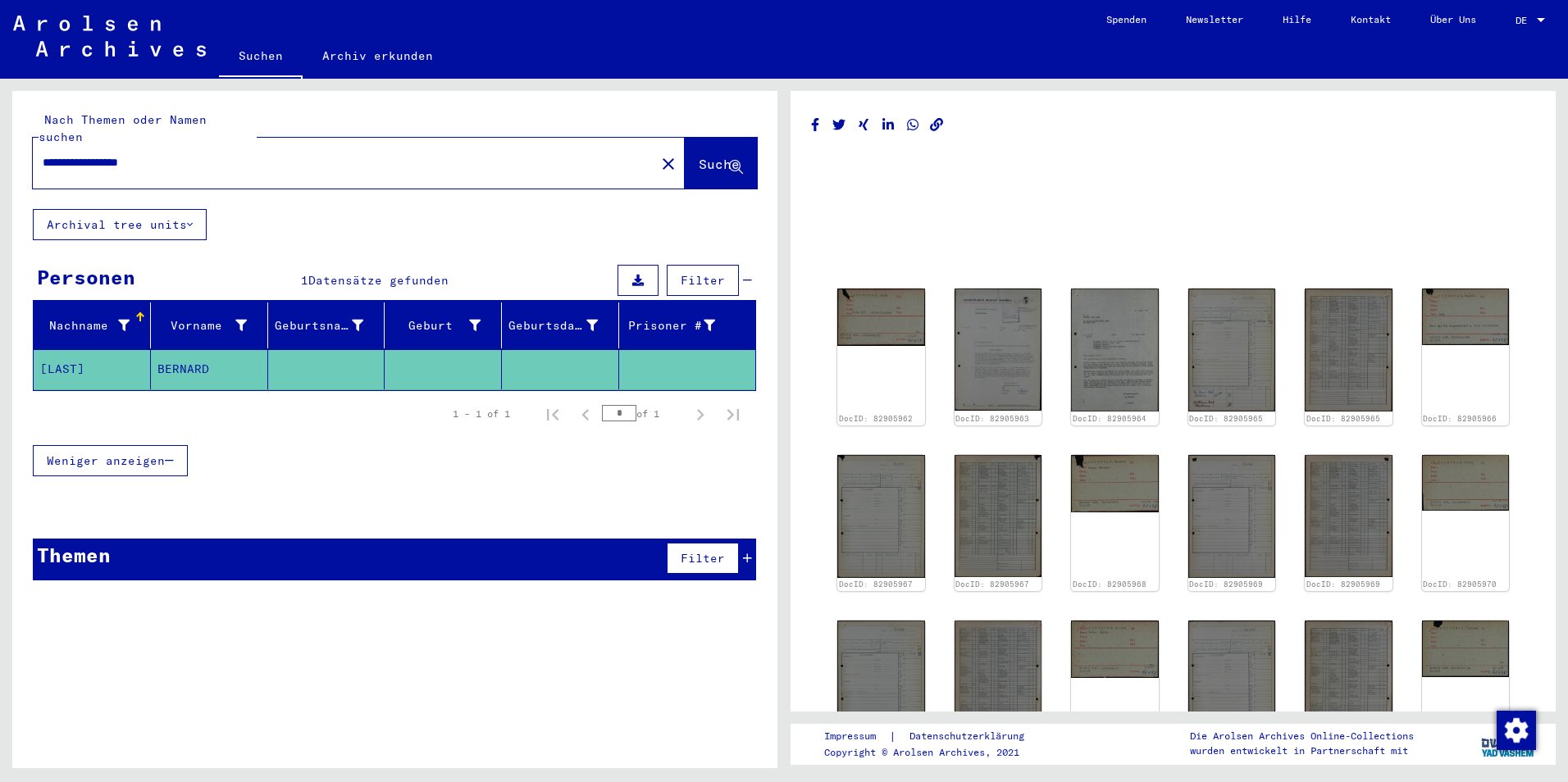 click on "[LAST]" 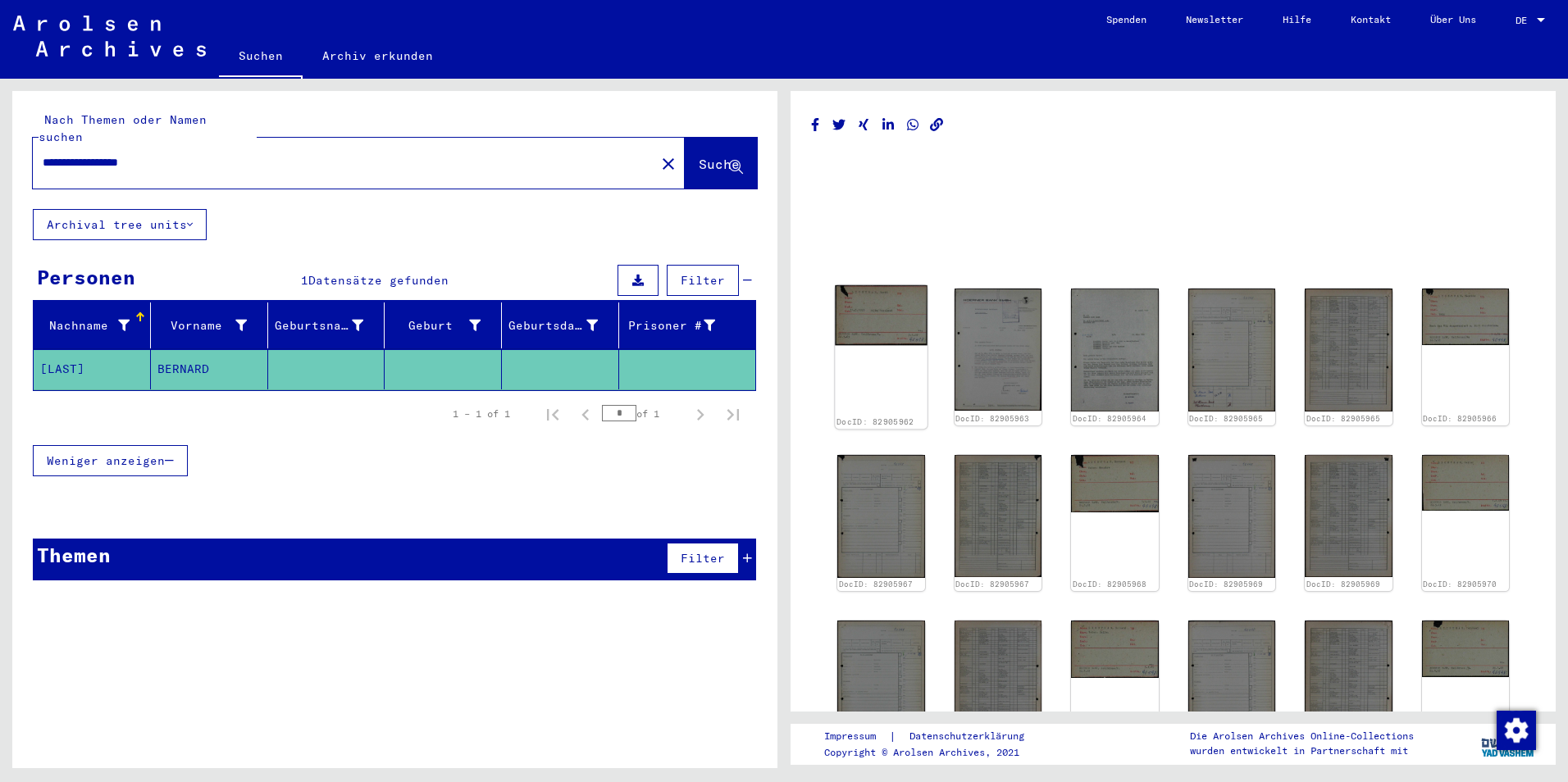 click 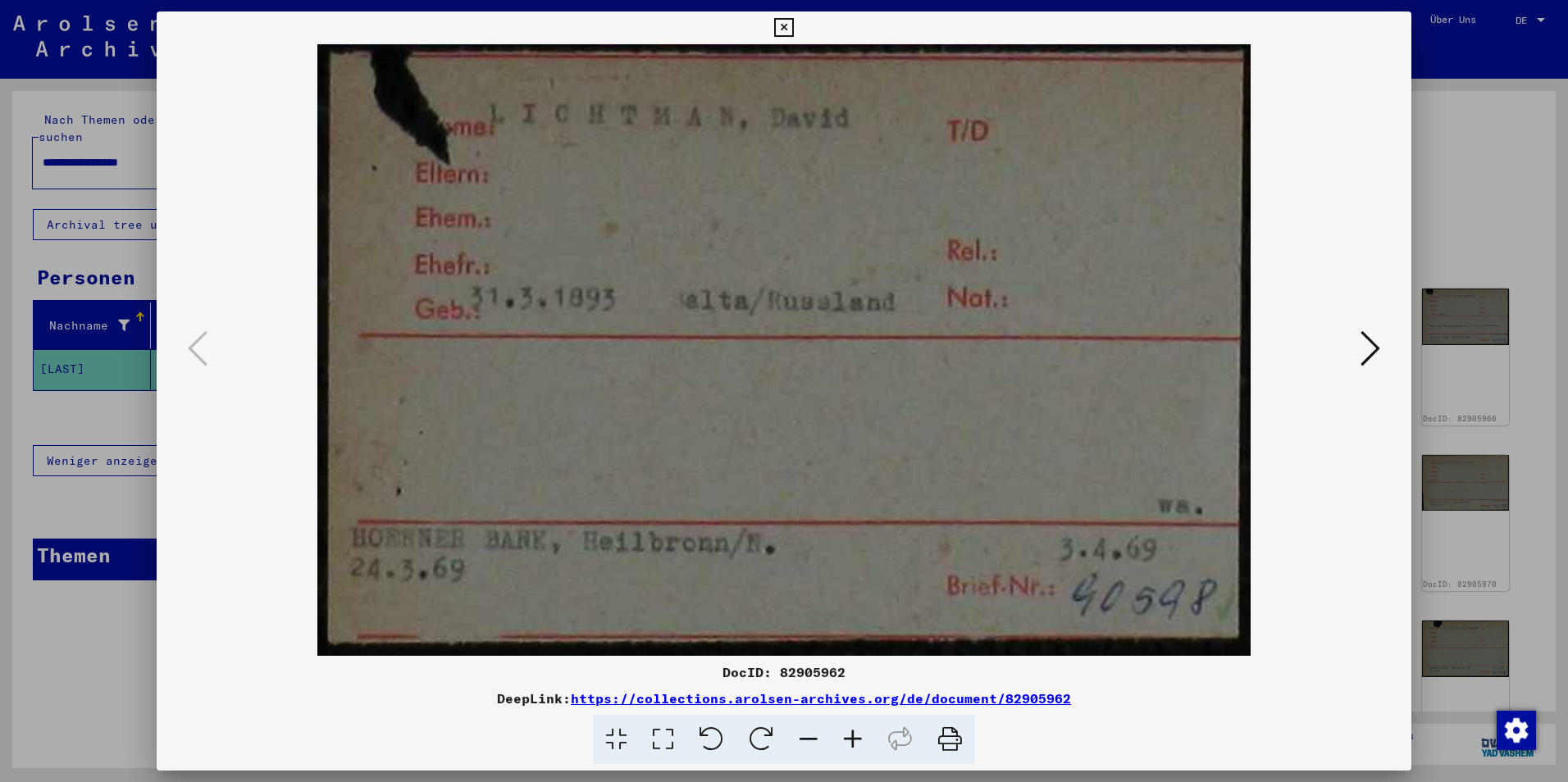click at bounding box center [784, 350] 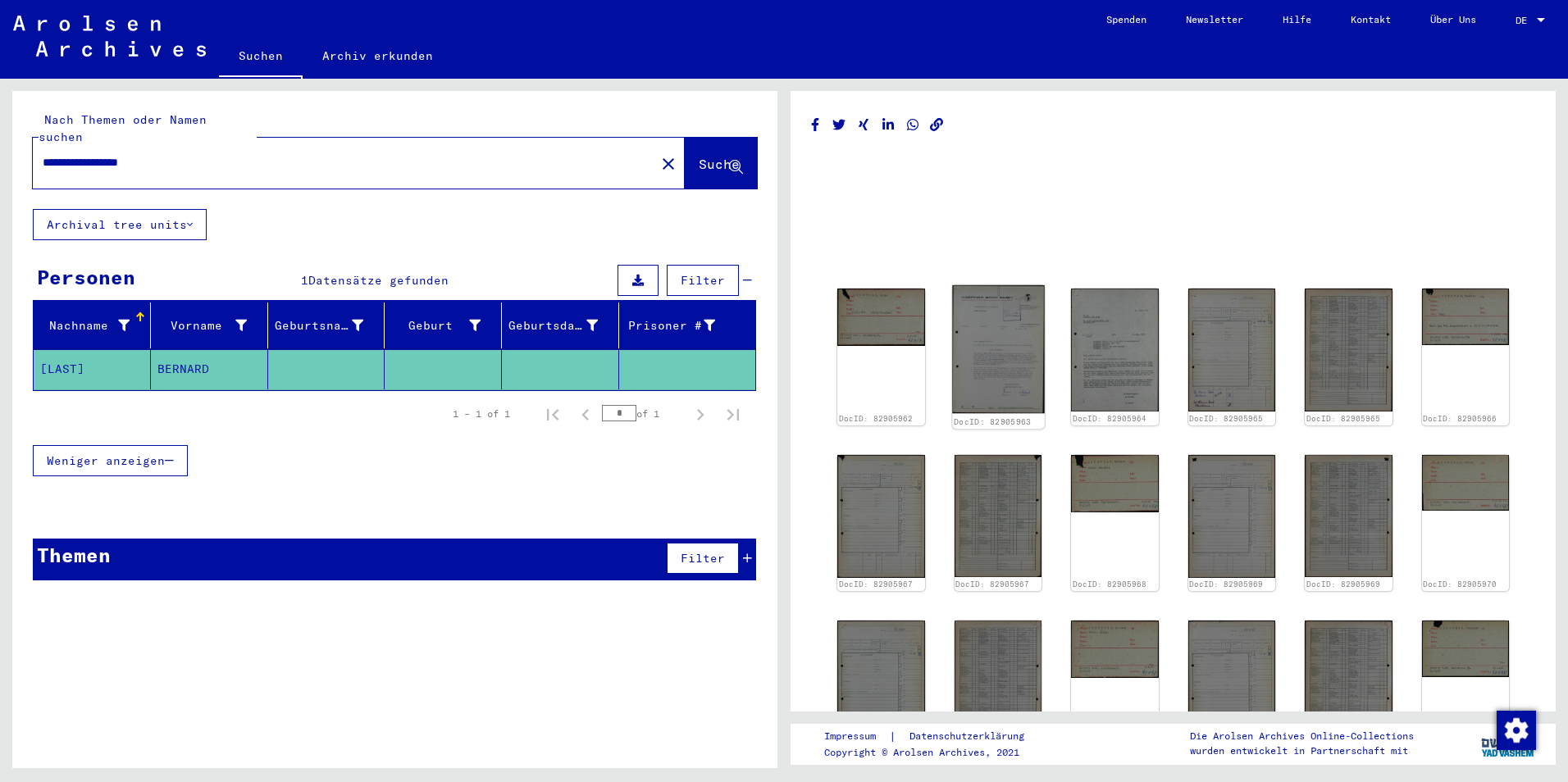 click 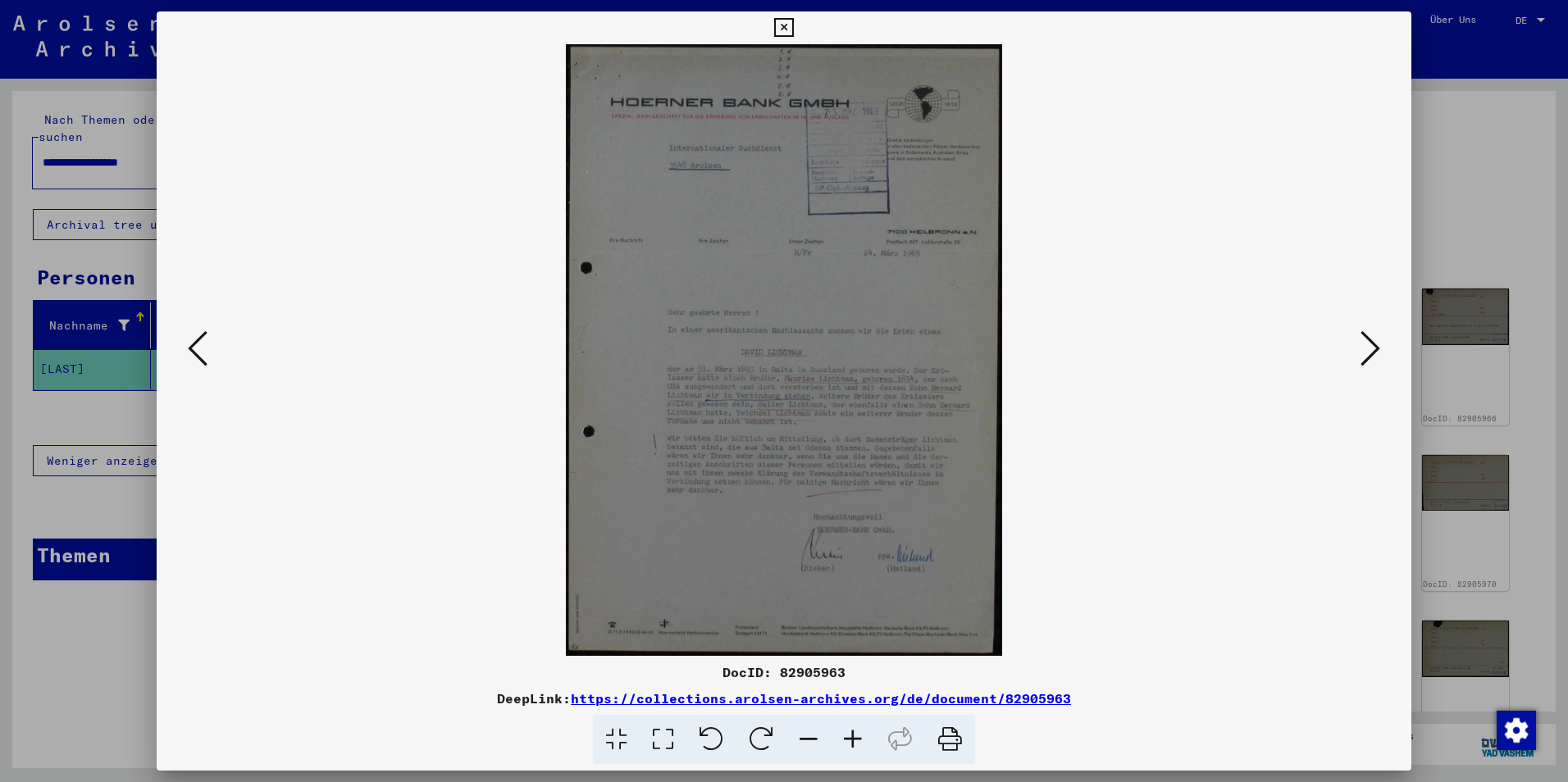click at bounding box center (784, 350) 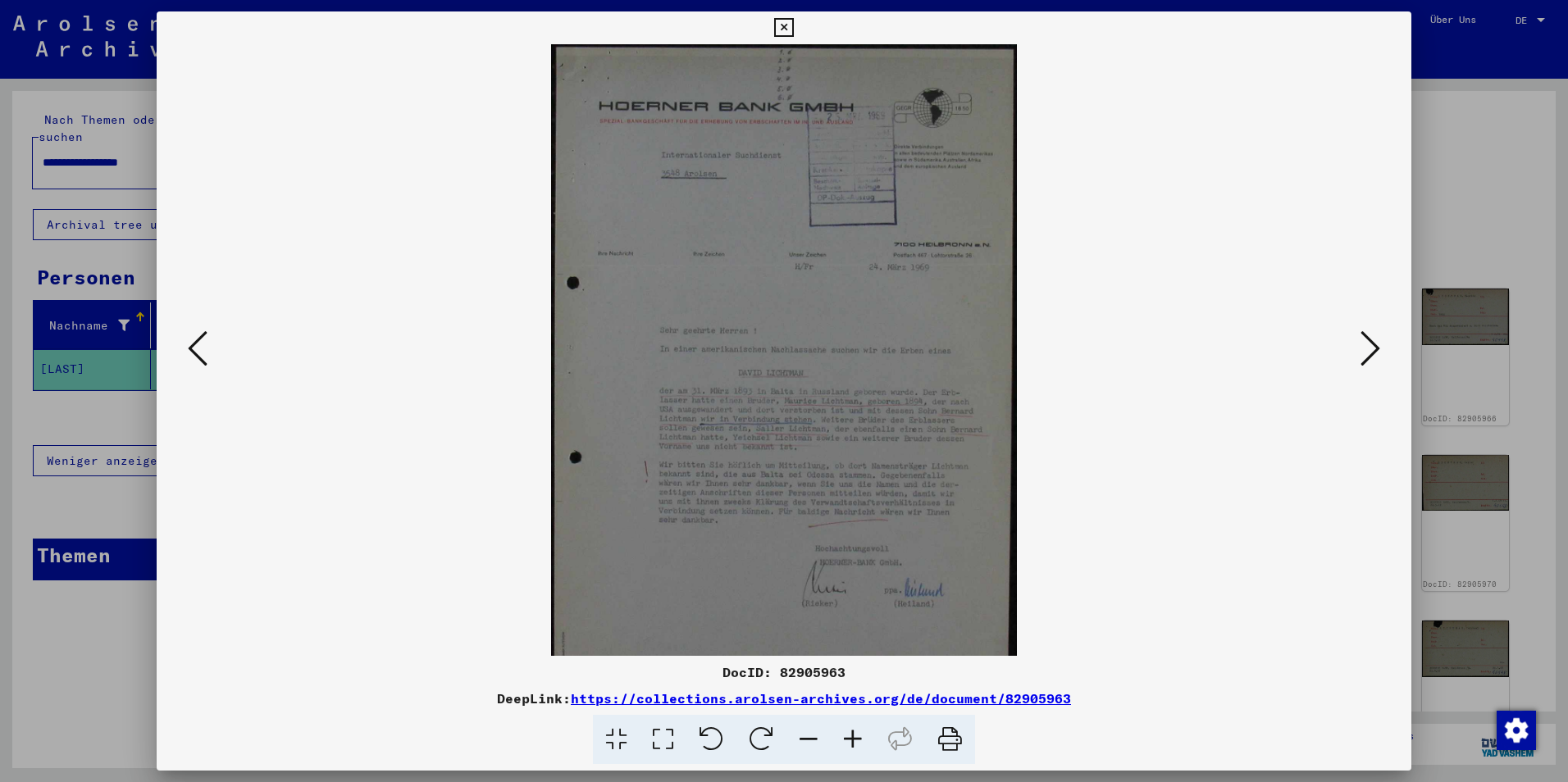 click at bounding box center [853, 739] 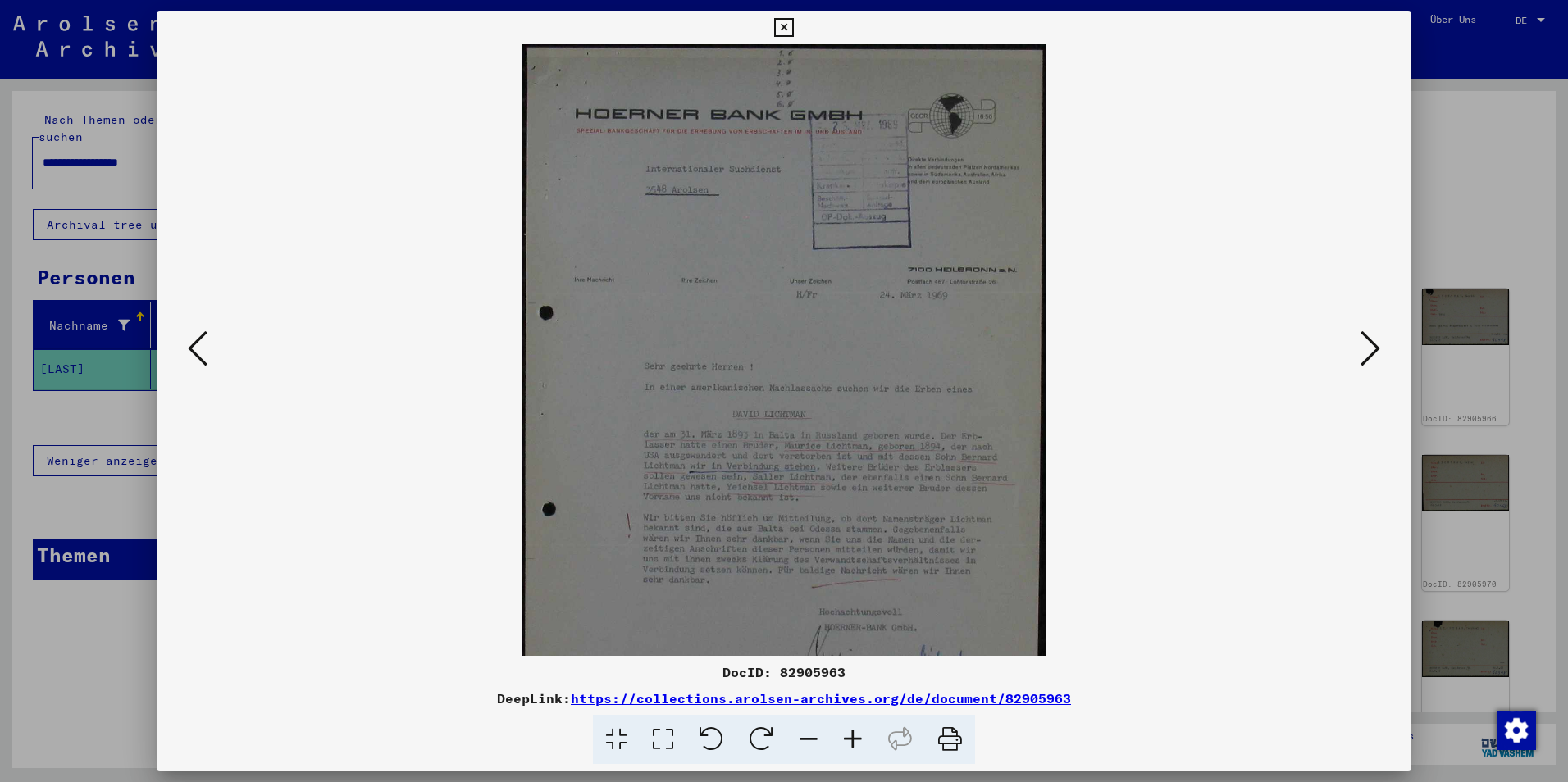click at bounding box center (853, 739) 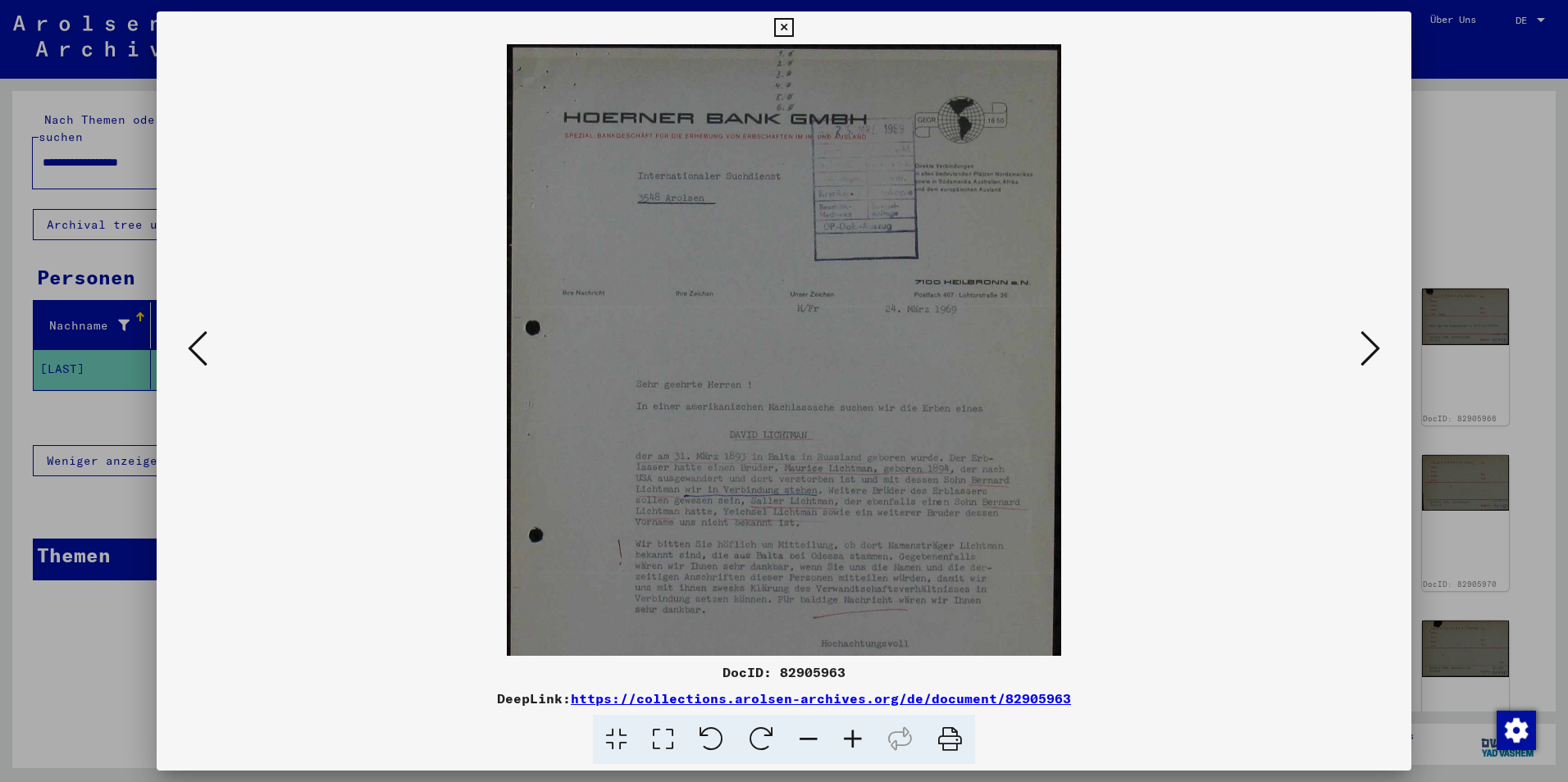 click at bounding box center (853, 739) 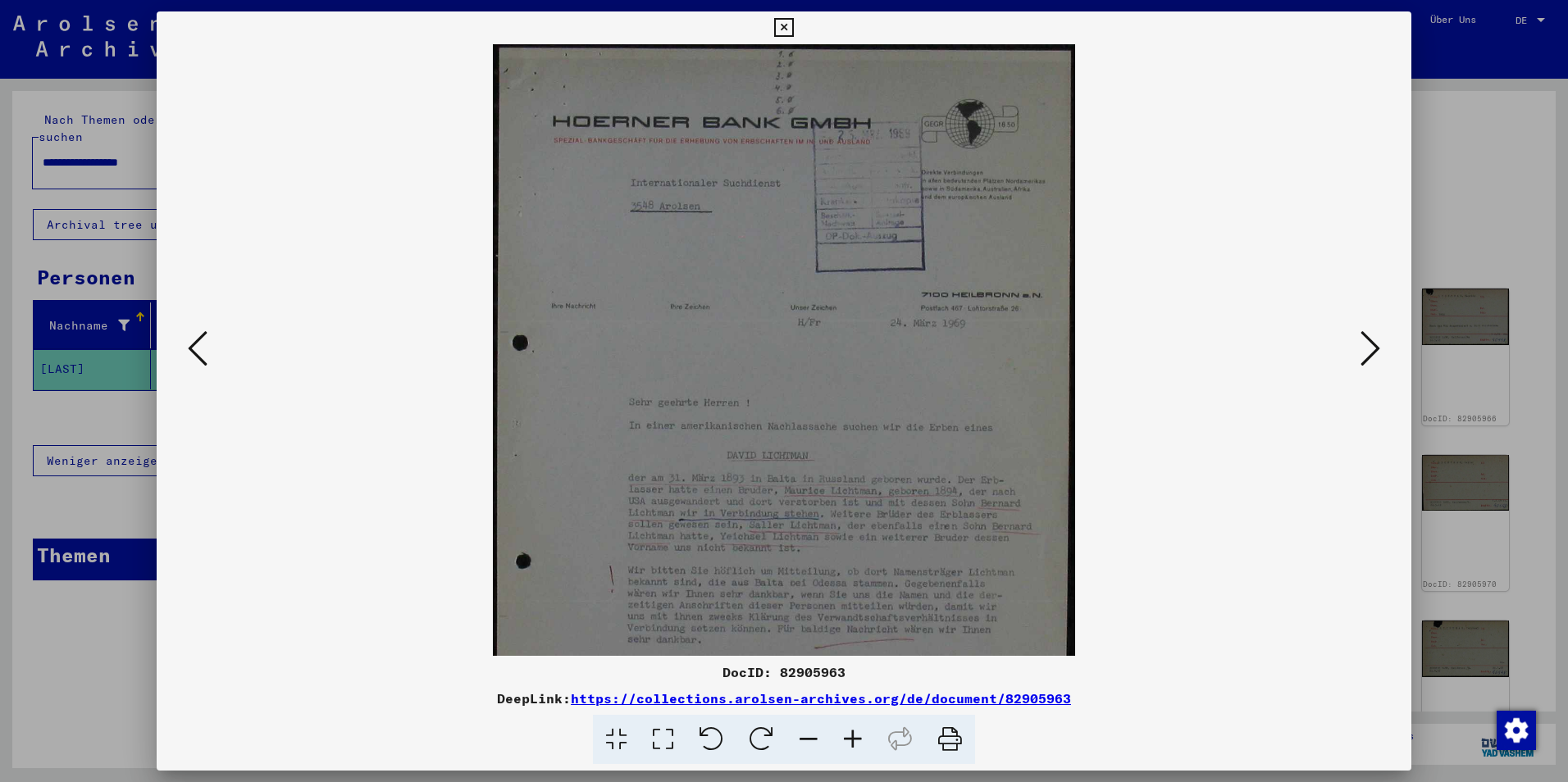 click at bounding box center [853, 739] 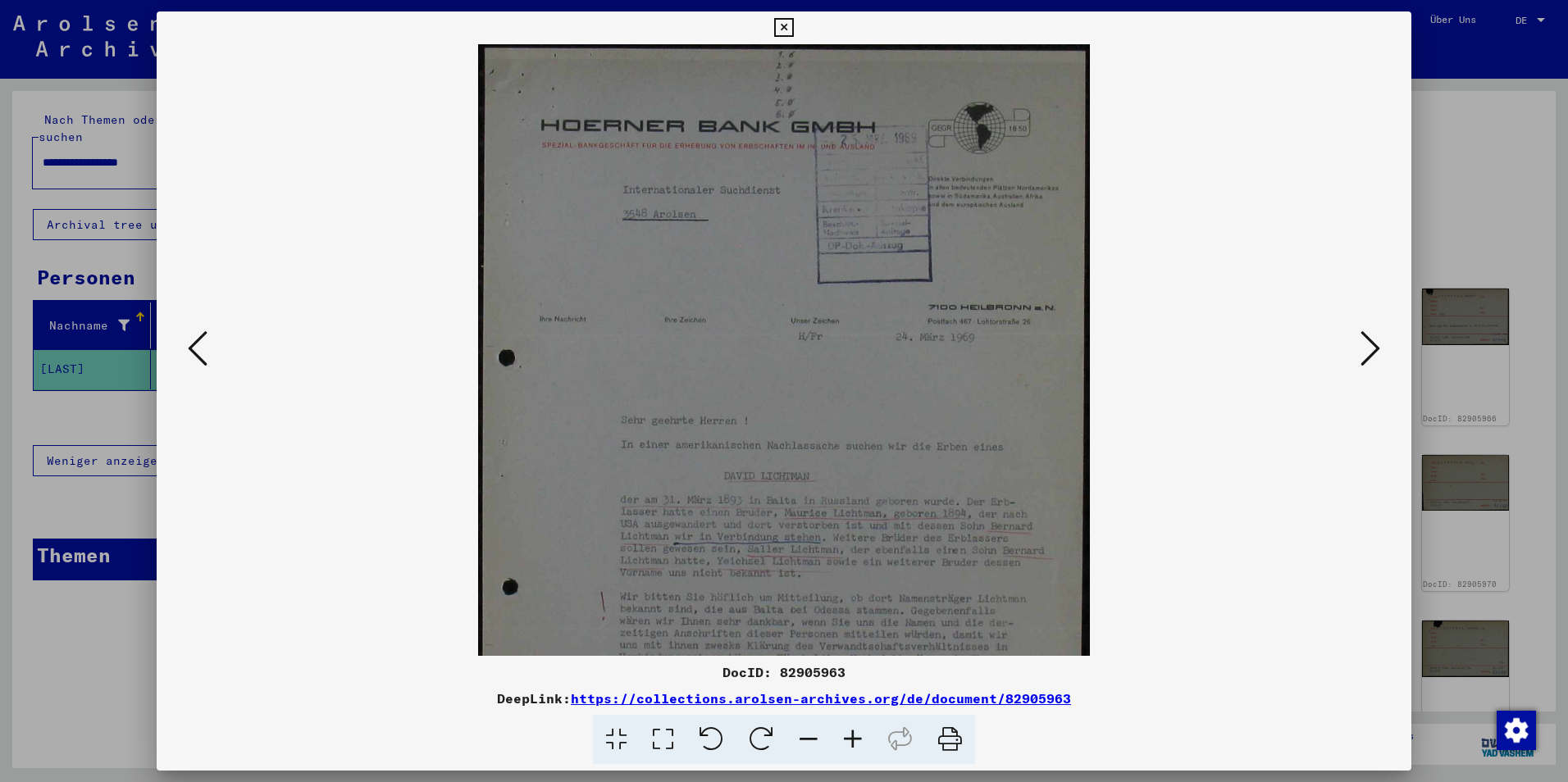 click at bounding box center (853, 739) 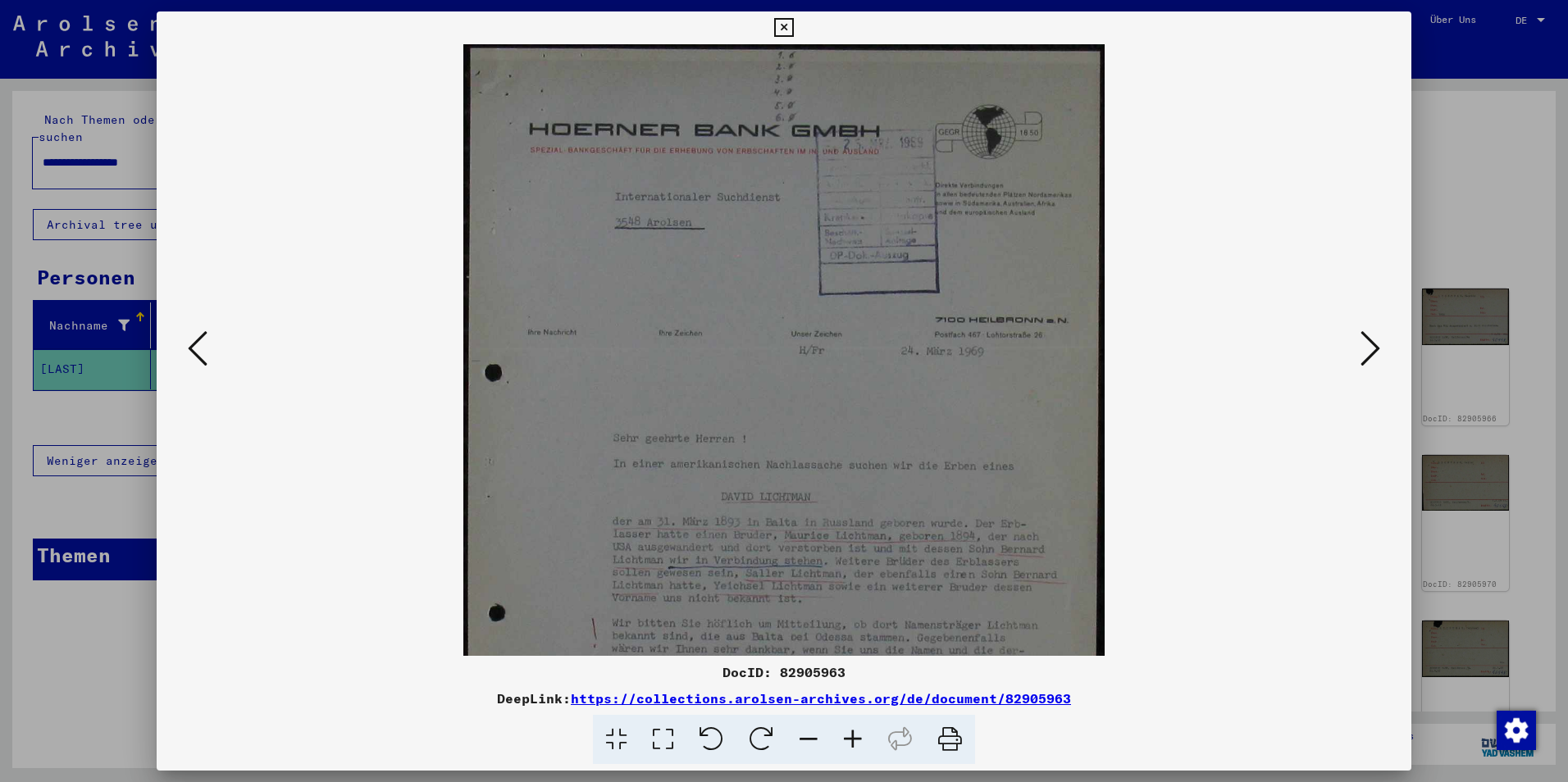 click at bounding box center (853, 739) 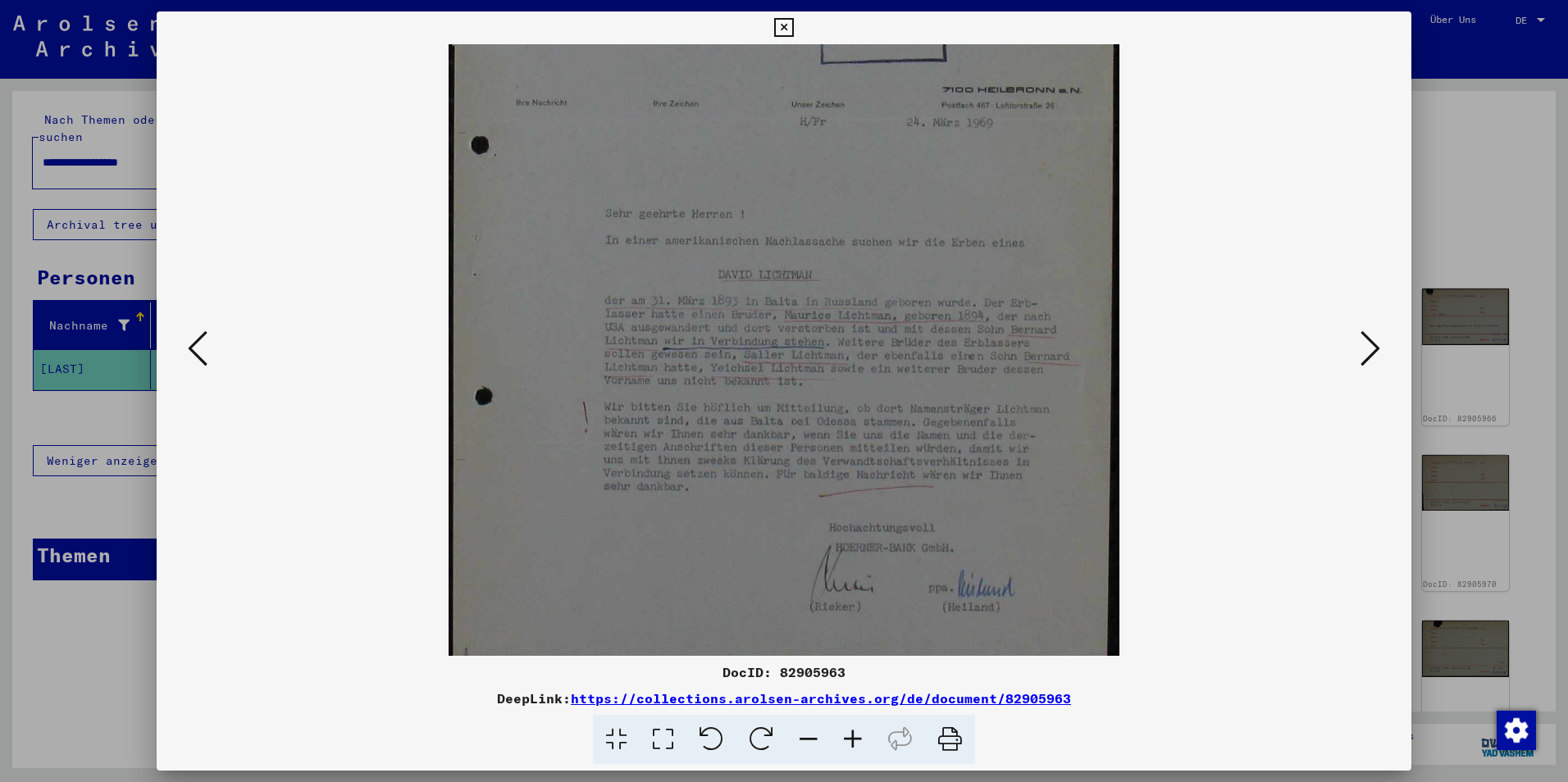 drag, startPoint x: 840, startPoint y: 590, endPoint x: 816, endPoint y: 337, distance: 254.13579 